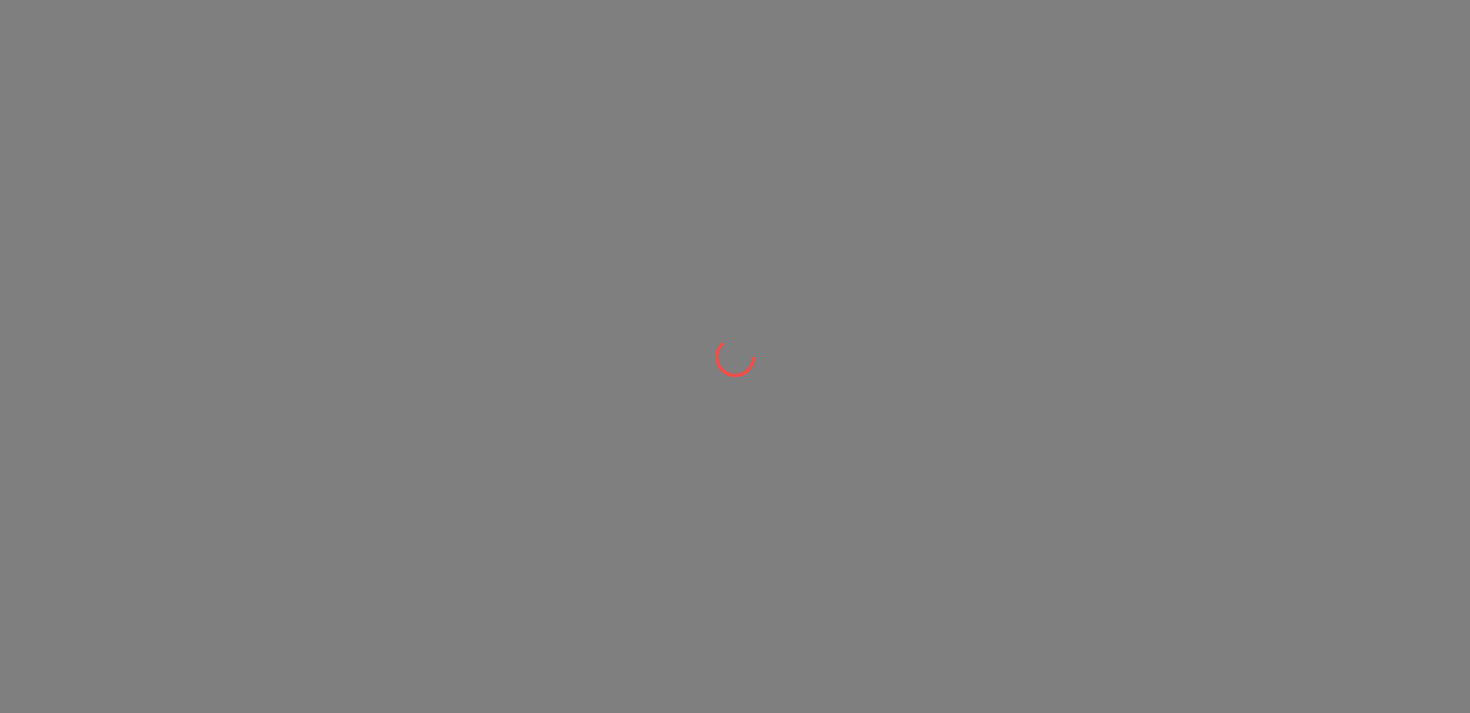 scroll, scrollTop: 0, scrollLeft: 0, axis: both 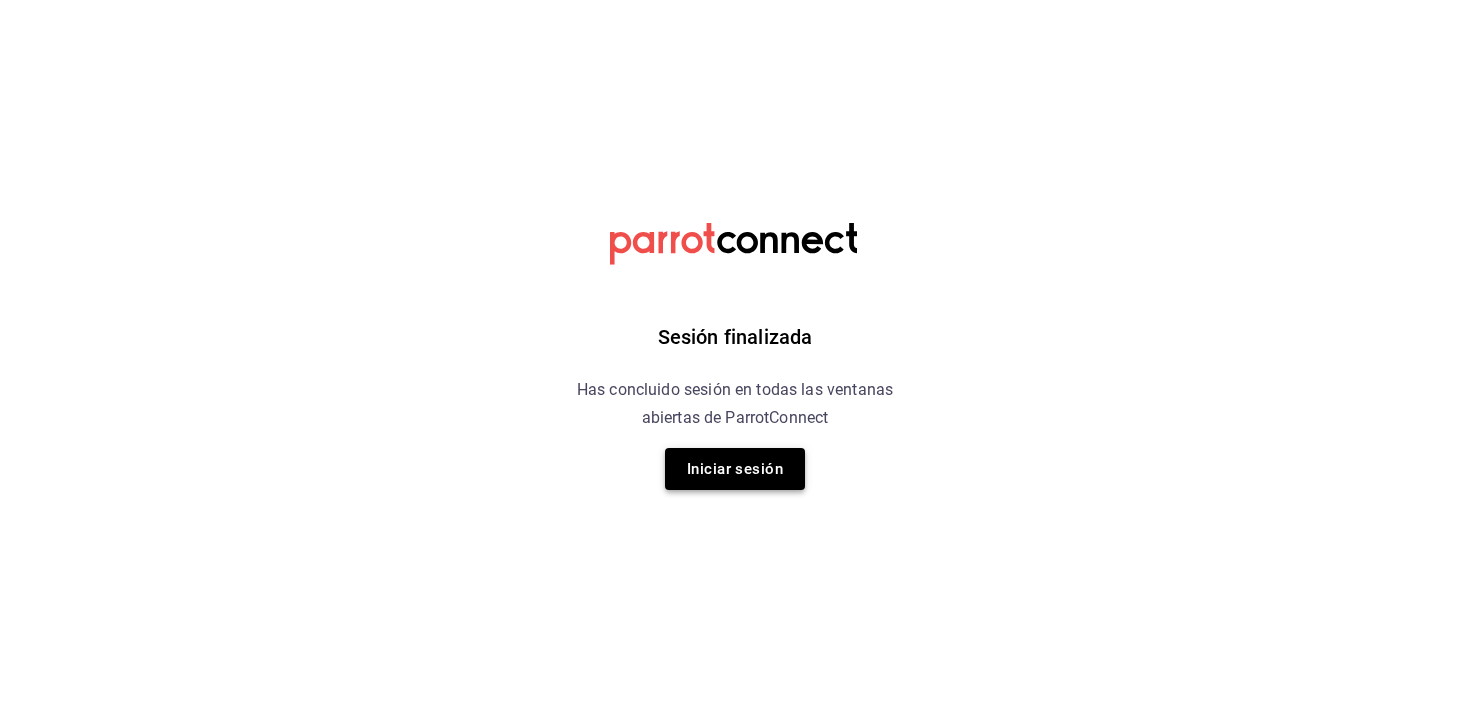 click on "Iniciar sesión" at bounding box center [735, 469] 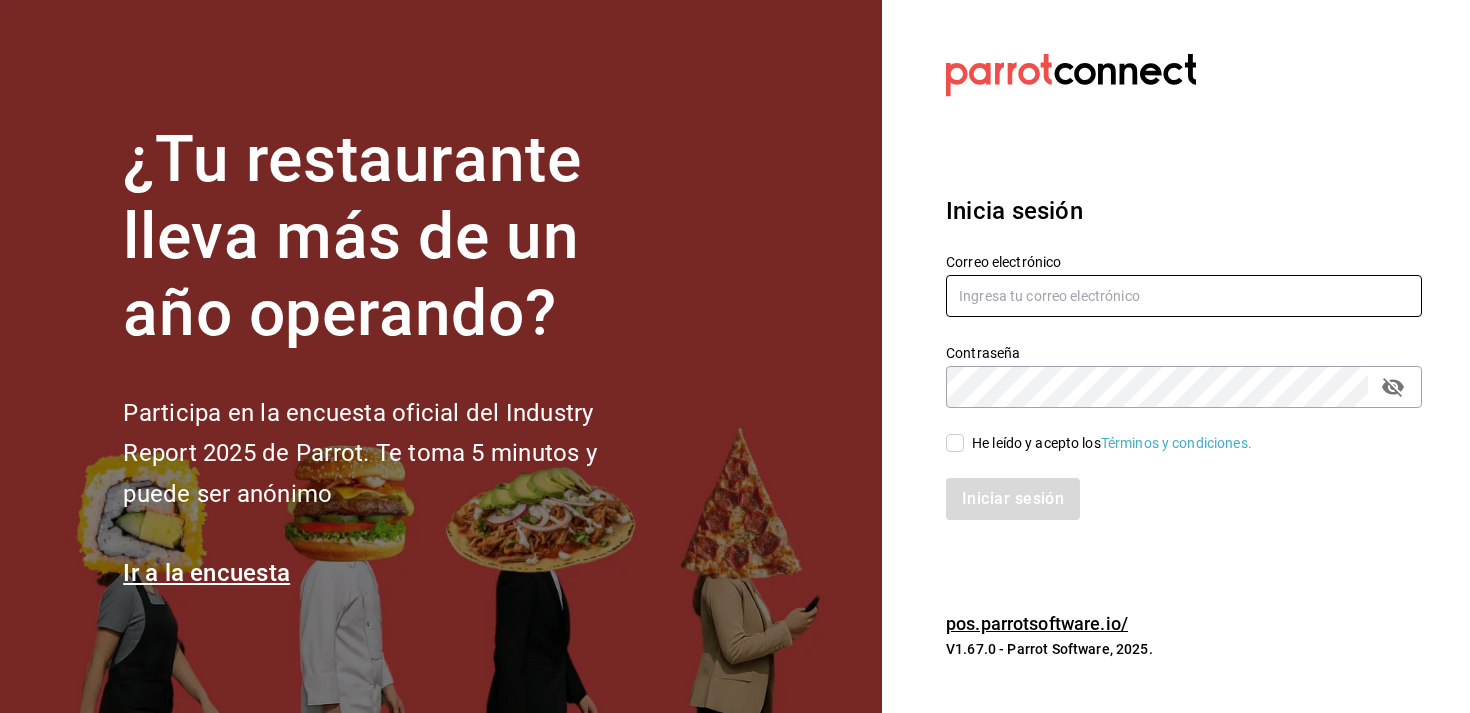 click at bounding box center (1184, 296) 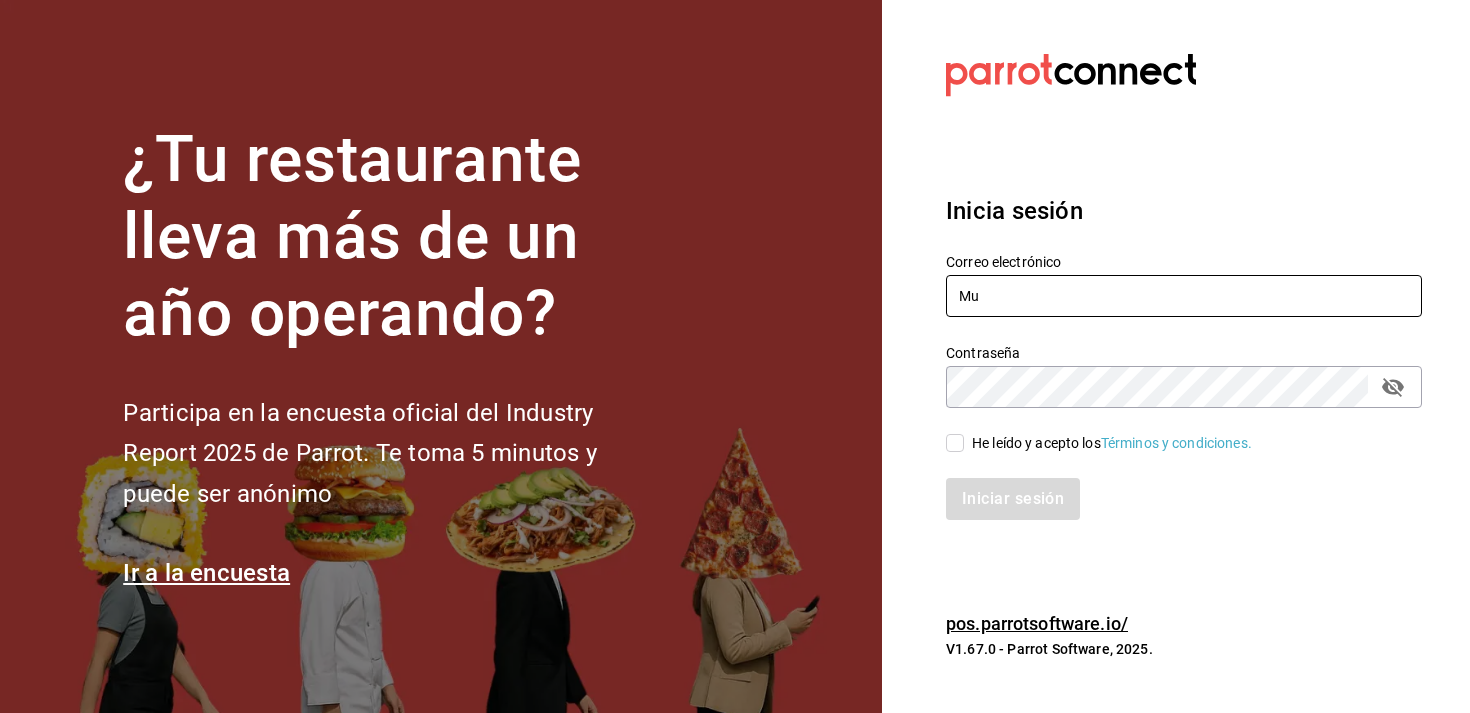 type on "M" 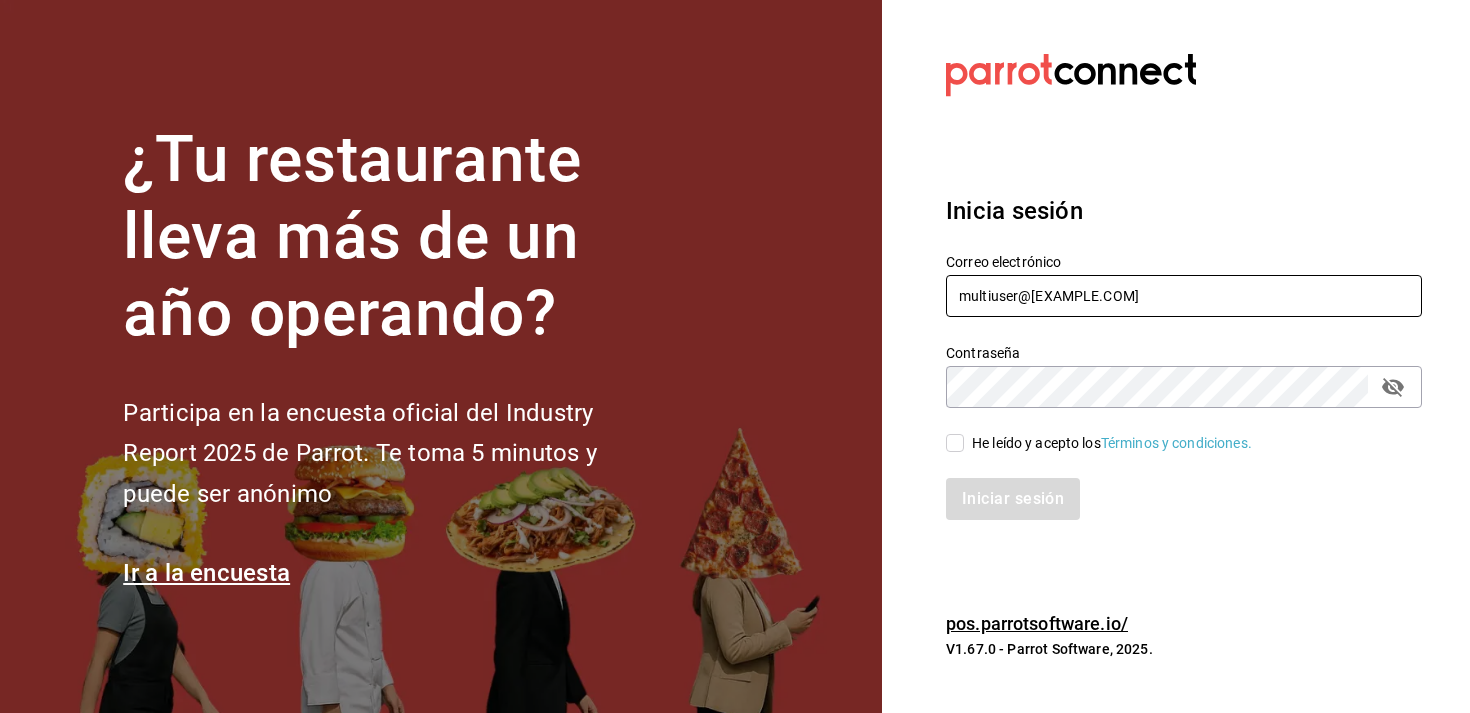 type on "multiuser@yazaki.com" 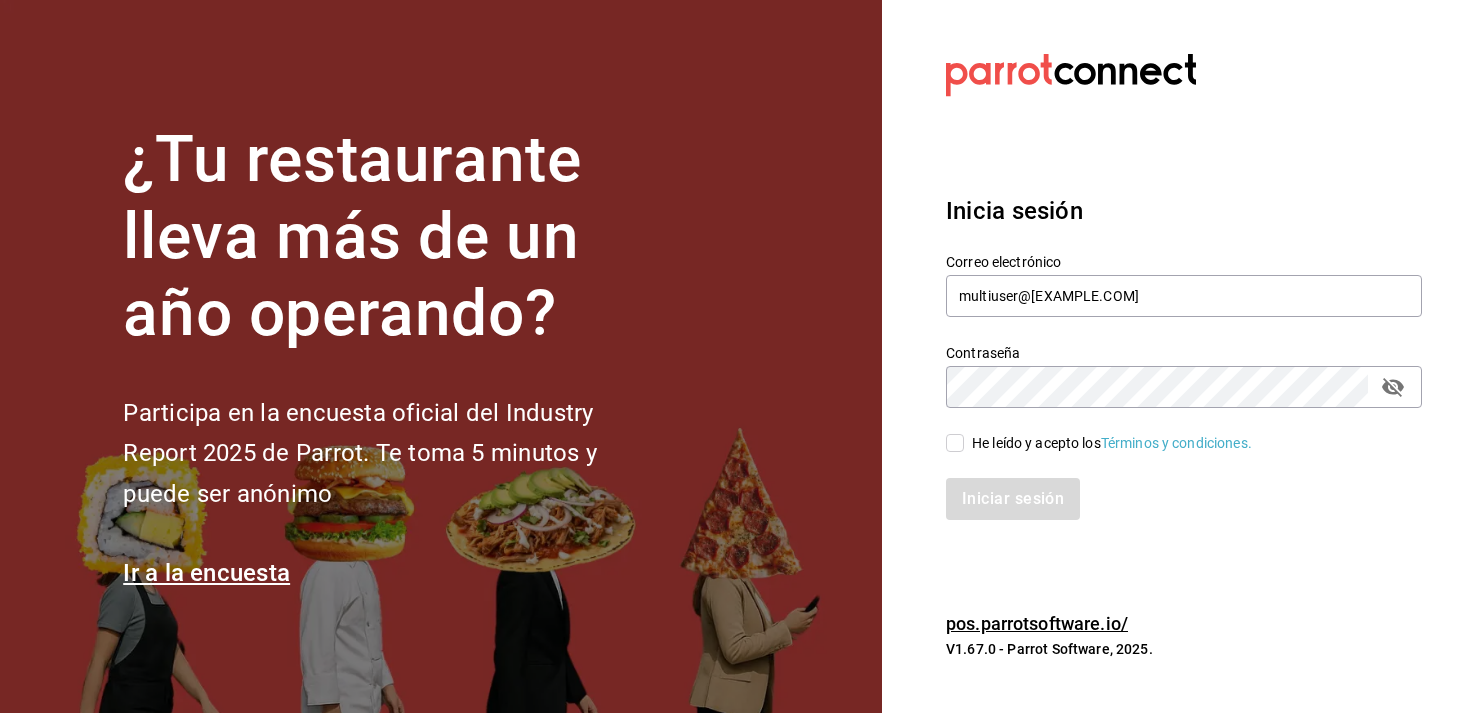 click on "He leído y acepto los  Términos y condiciones." at bounding box center [1112, 443] 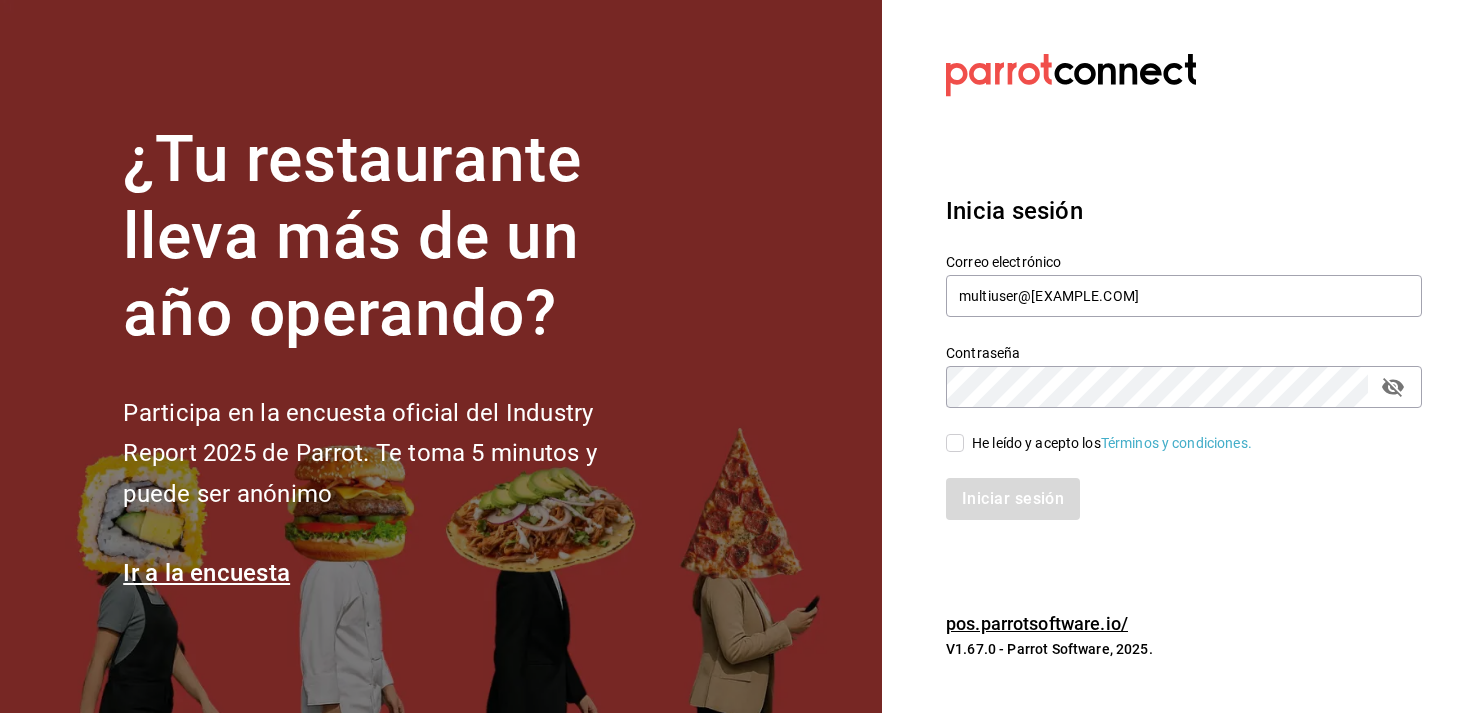 checkbox on "true" 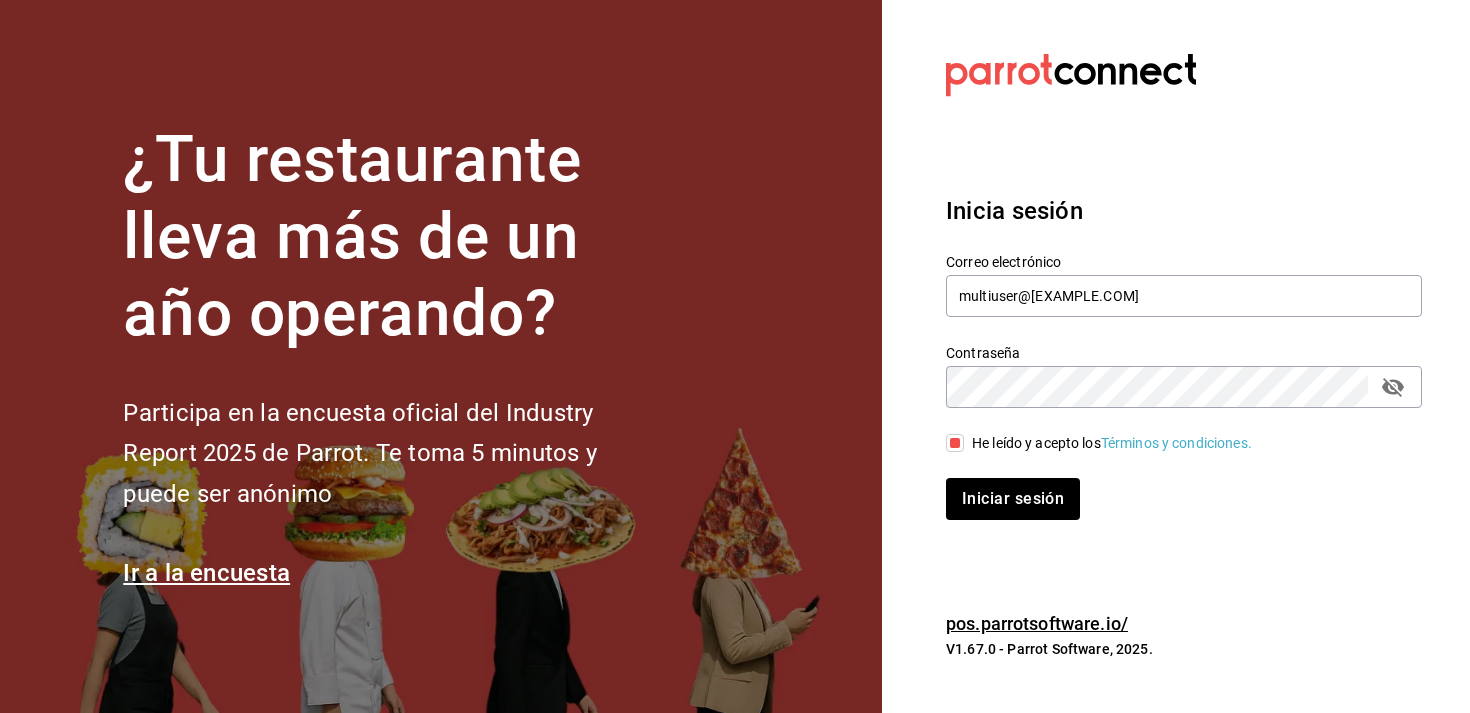 click at bounding box center (1393, 387) 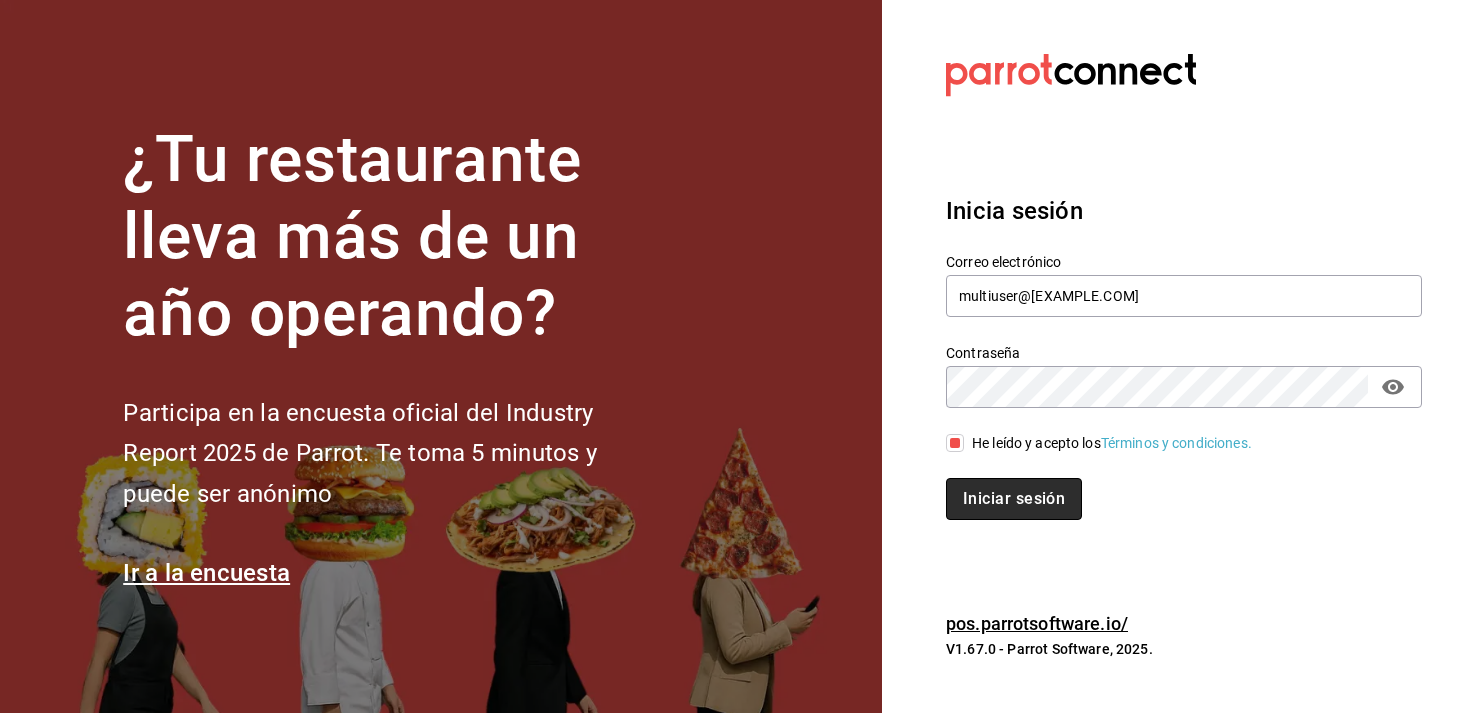 click on "Iniciar sesión" at bounding box center (1014, 499) 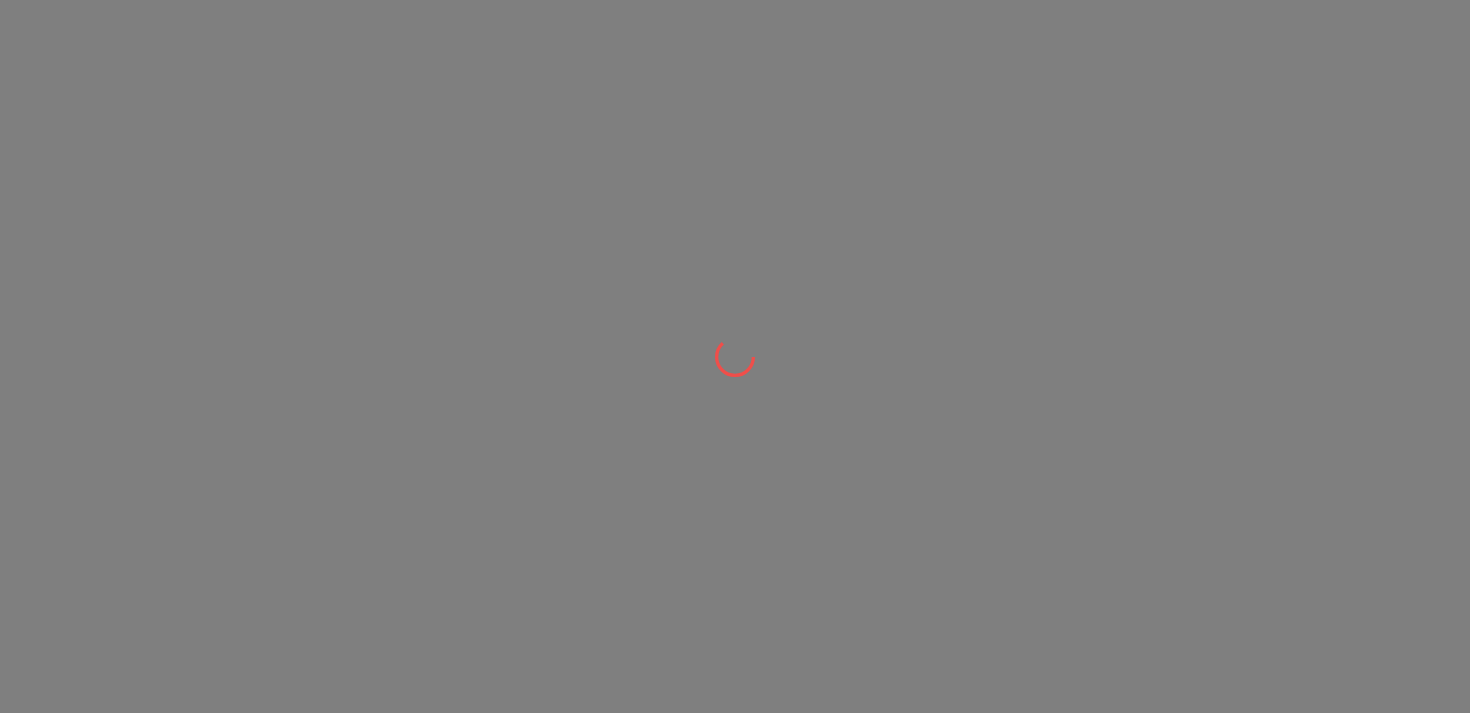 scroll, scrollTop: 0, scrollLeft: 0, axis: both 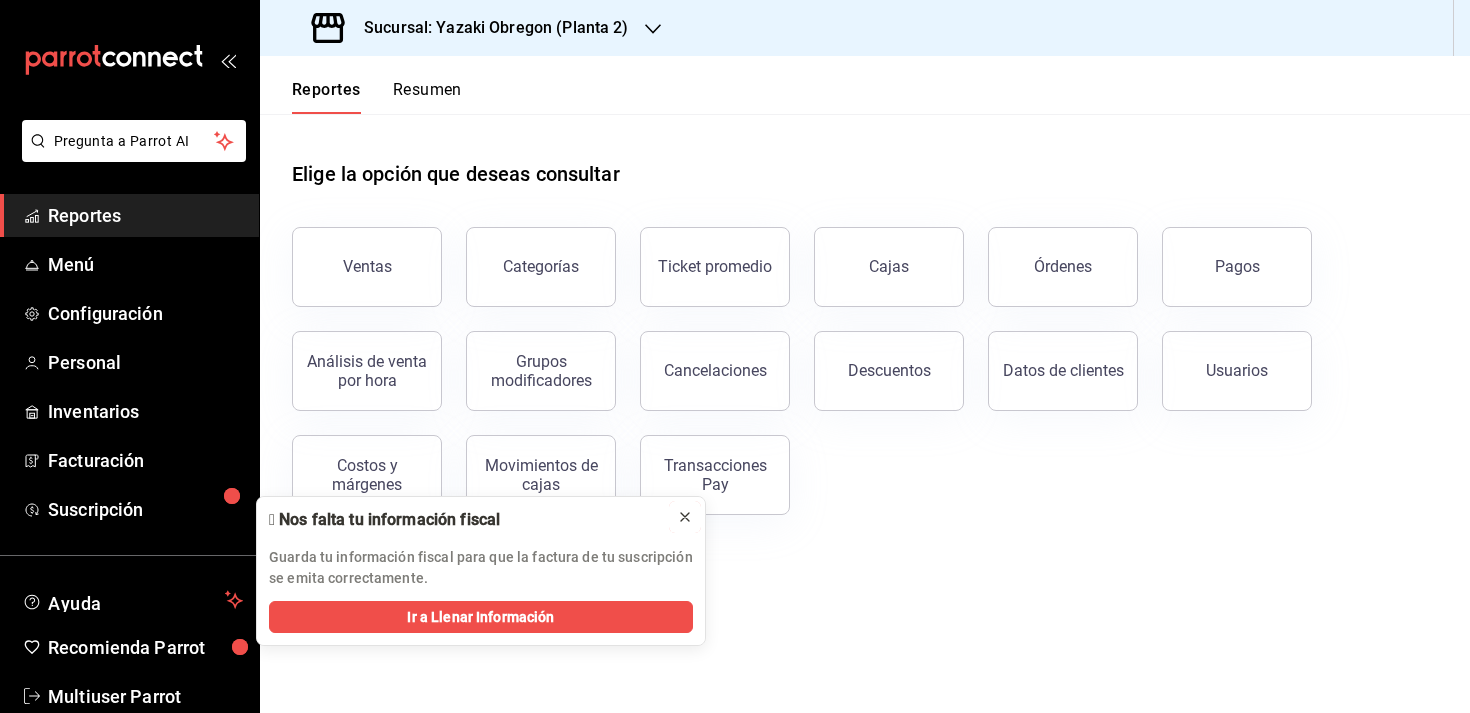 click 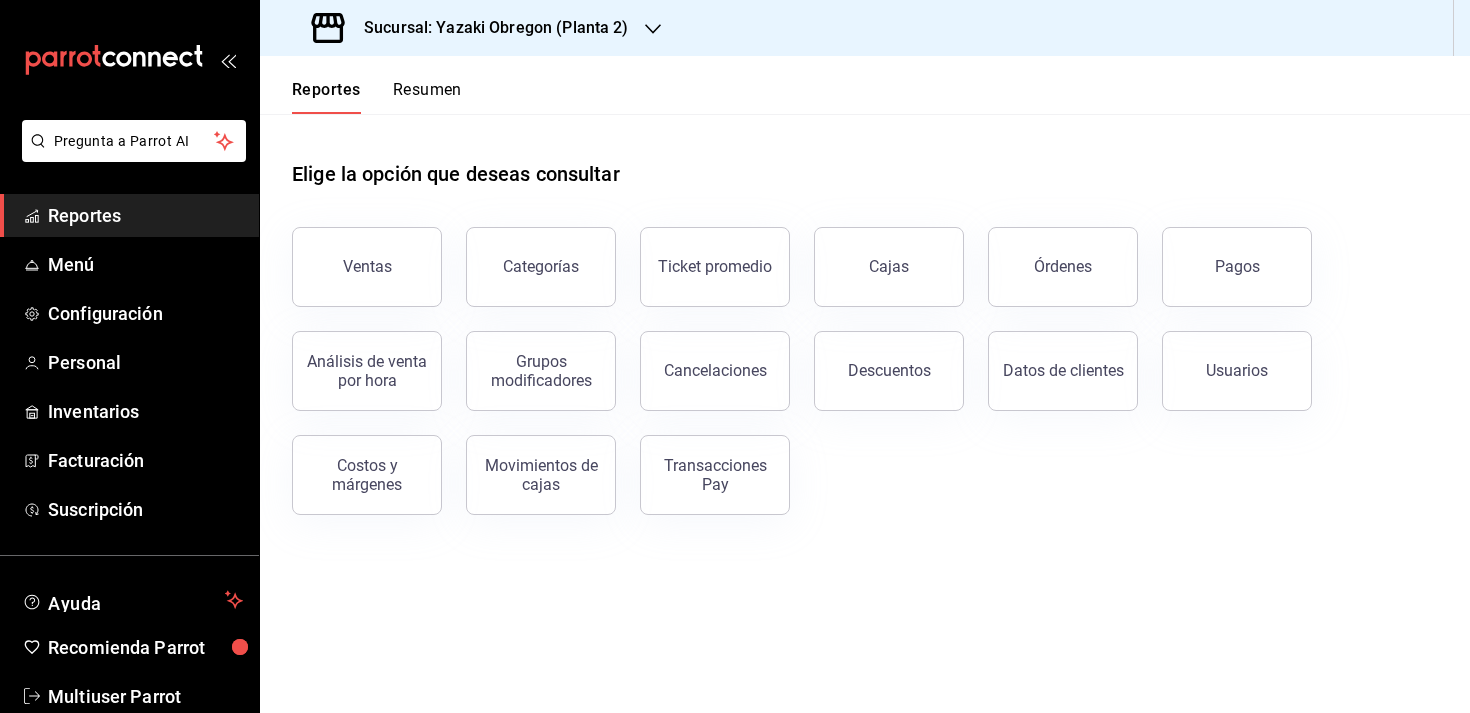 click on "Sucursal: Yazaki Obregon (Planta 2)" at bounding box center (488, 28) 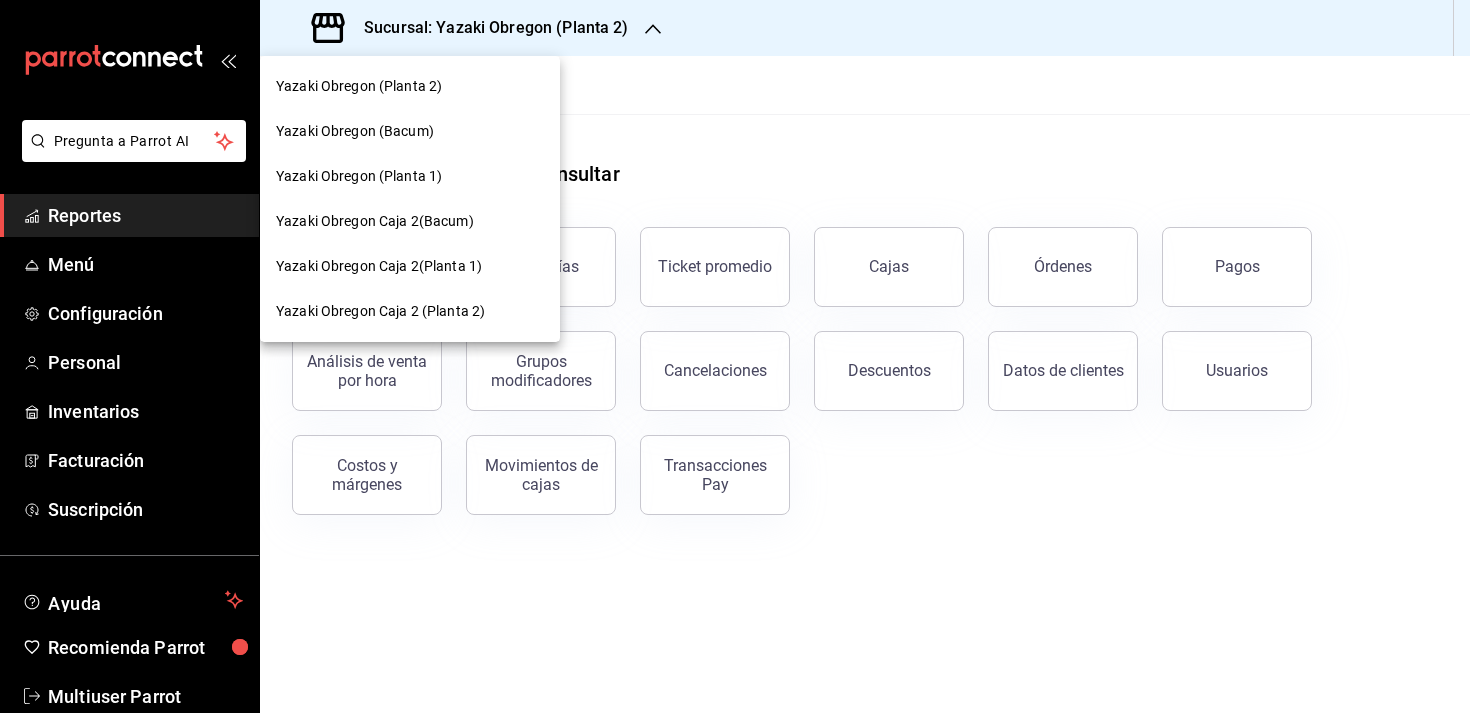 click on "Yazaki Obregon (Planta 2)" at bounding box center (410, 86) 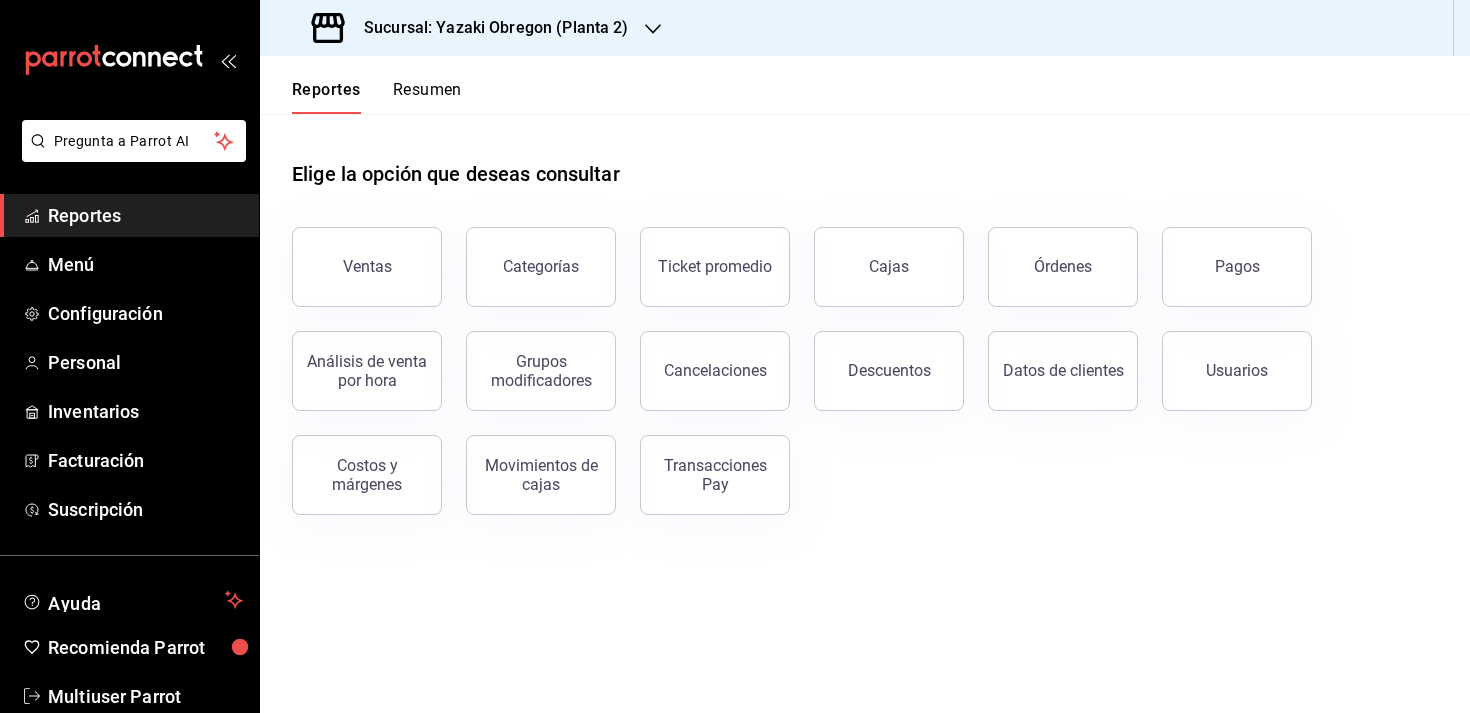 click on "Sucursal: Yazaki Obregon (Planta 2)" at bounding box center [488, 28] 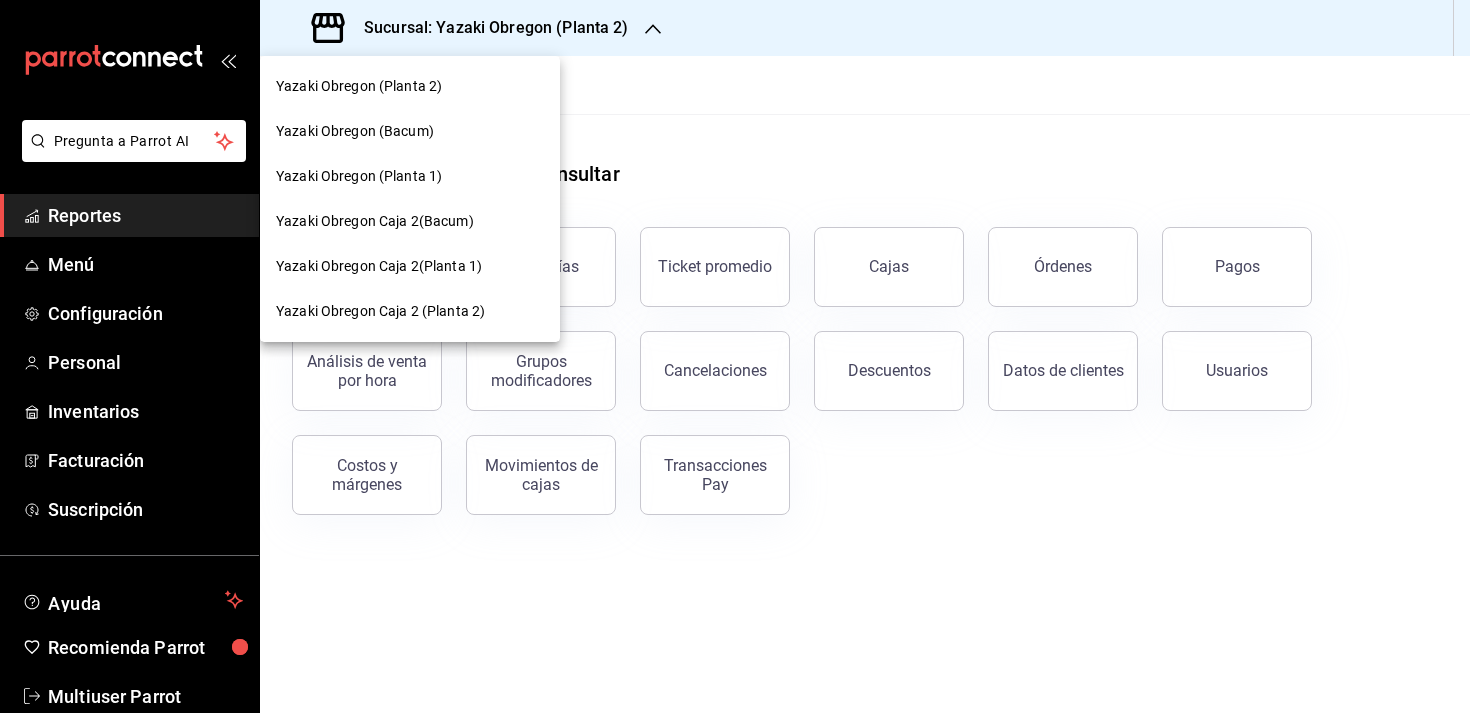 click on "Yazaki Obregon Caja 2(Planta 1)" at bounding box center (379, 266) 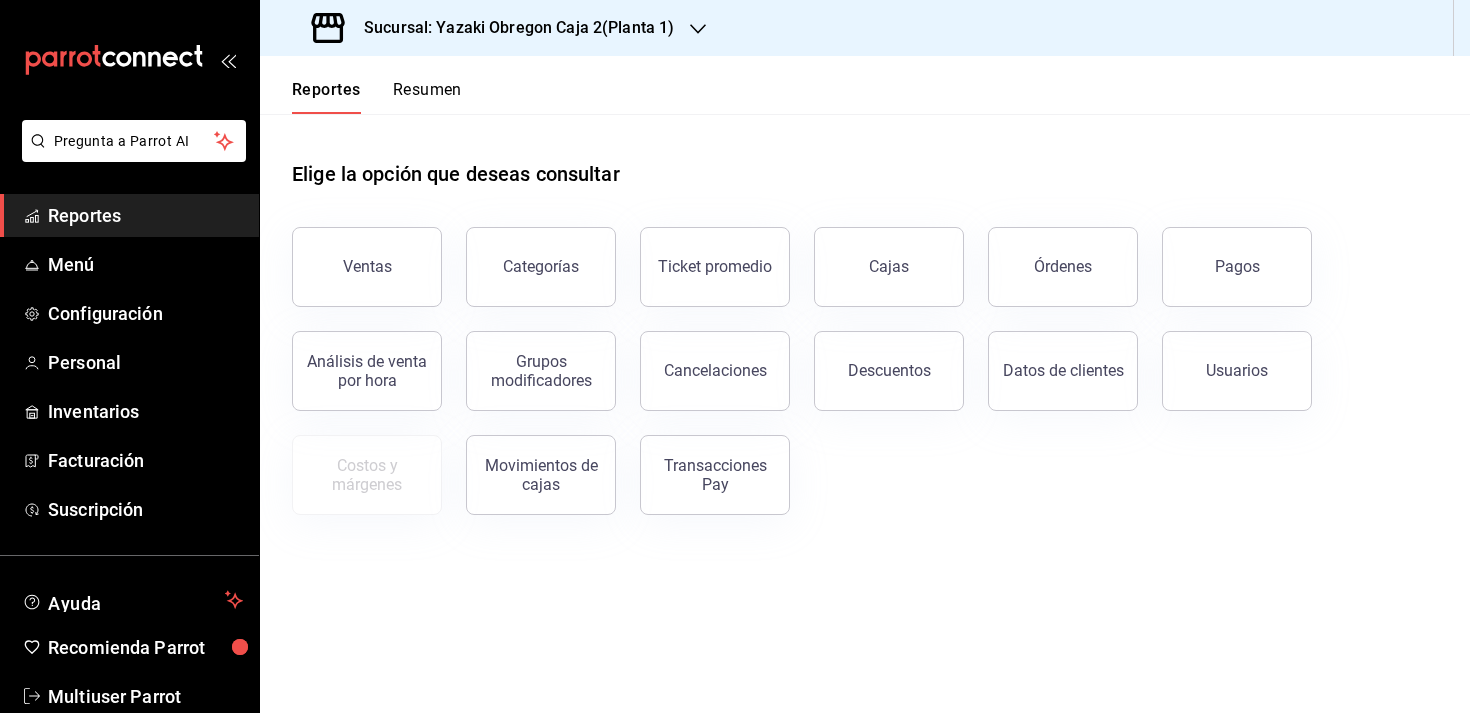 click on "Sucursal: Yazaki Obregon Caja 2(Planta 1)" at bounding box center (511, 28) 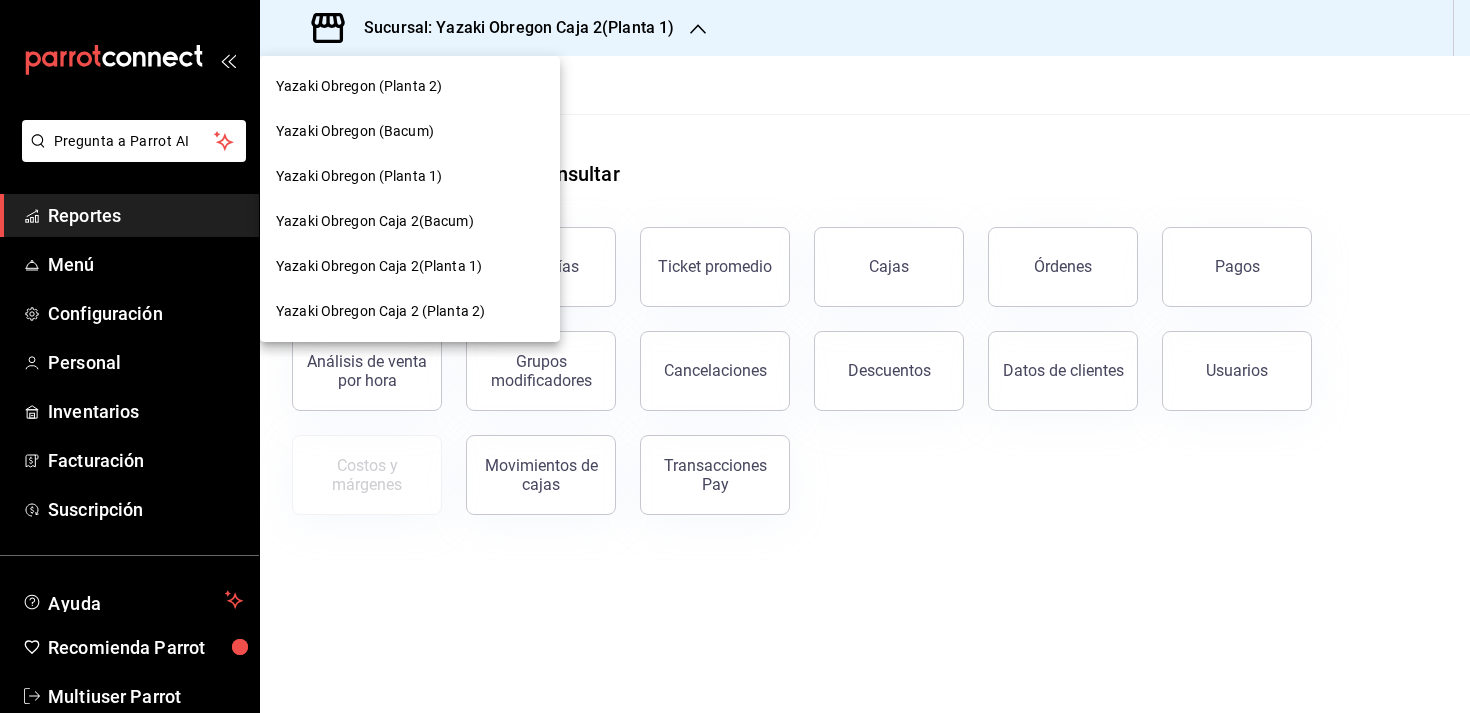 click on "Yazaki Obregon Caja 2 (Planta 2)" at bounding box center [410, 311] 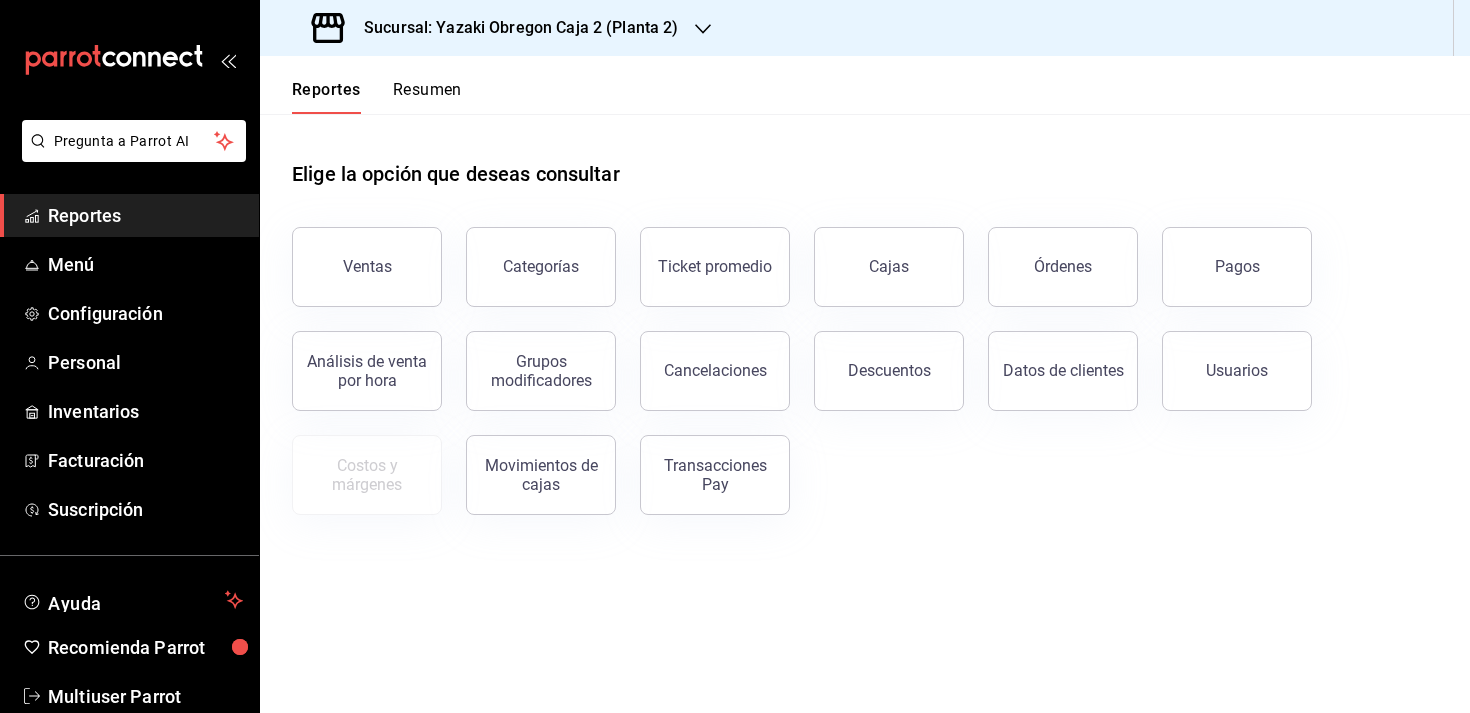 click on "Resumen" at bounding box center [427, 97] 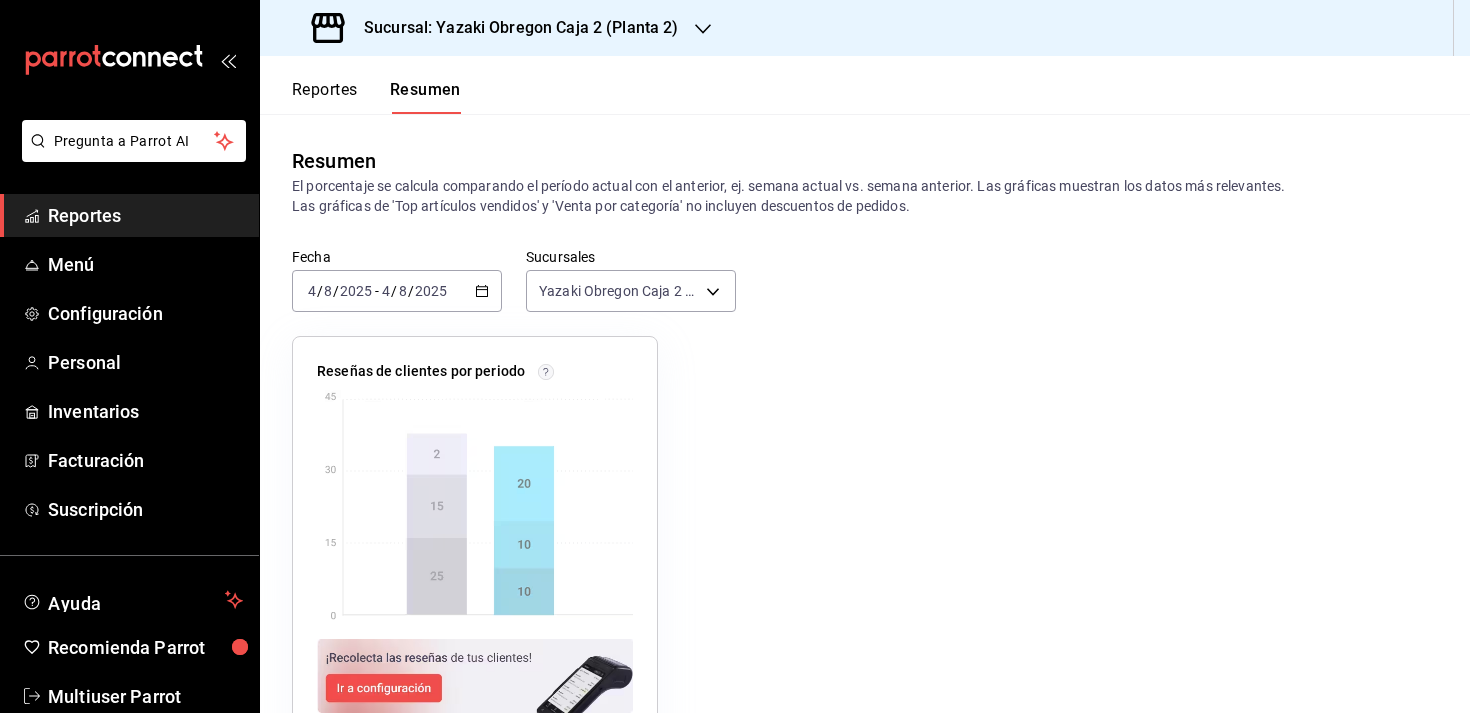 click 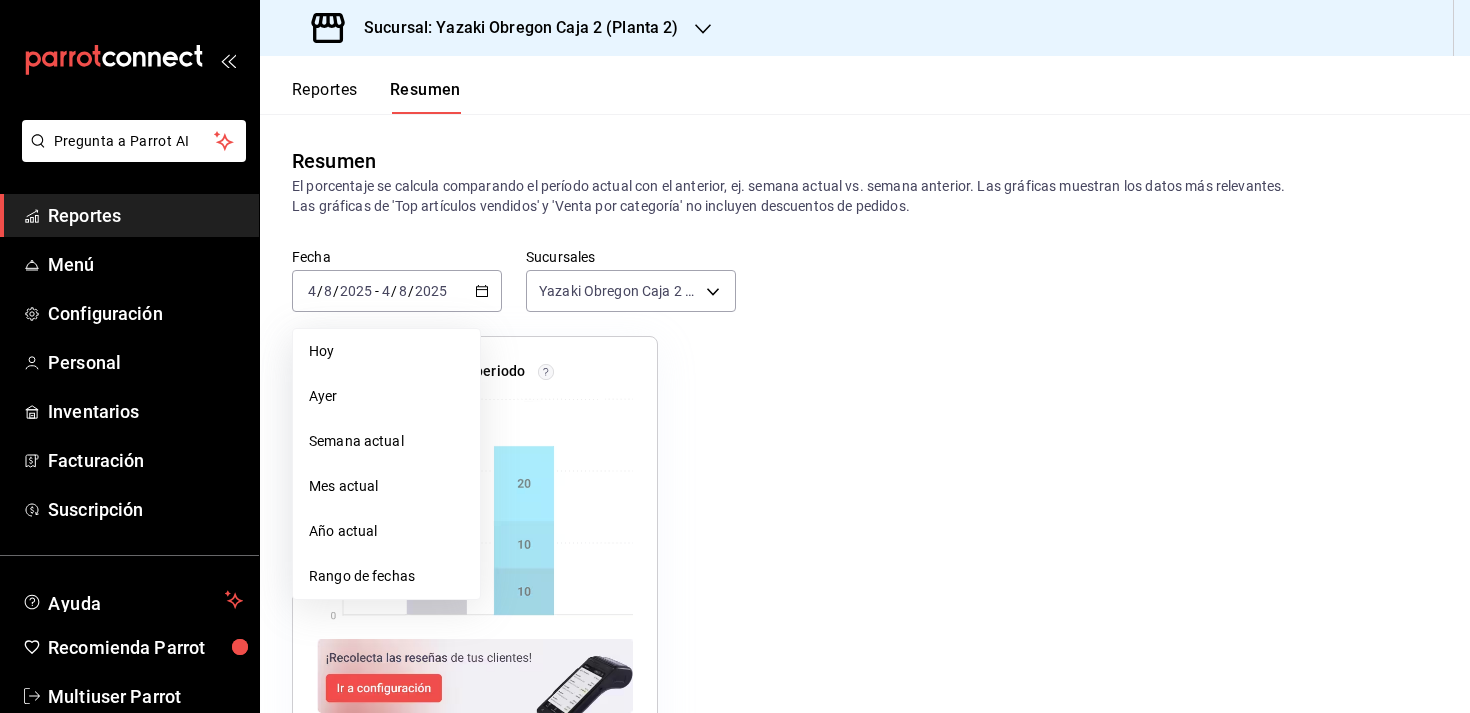 click on "Reportes Resumen" at bounding box center [865, 85] 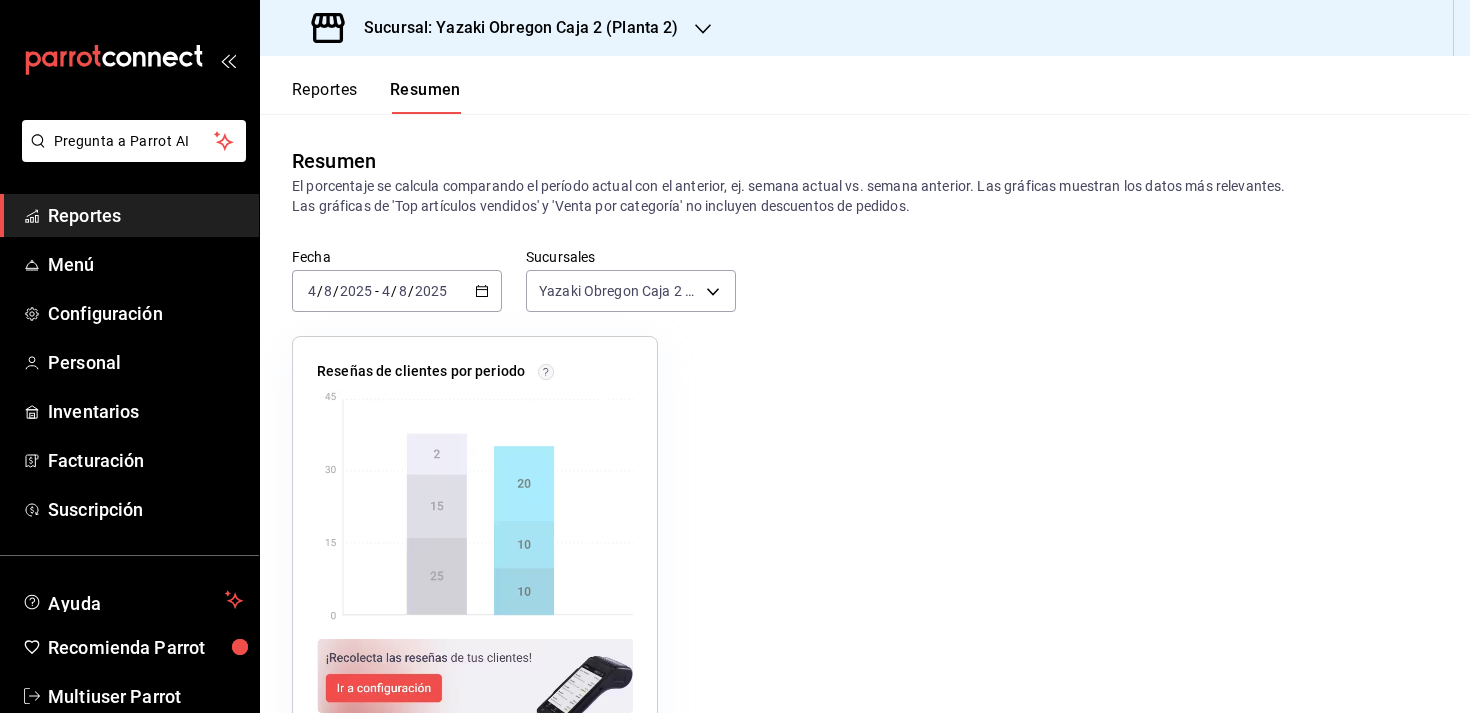 click on "Reportes Resumen" at bounding box center (360, 85) 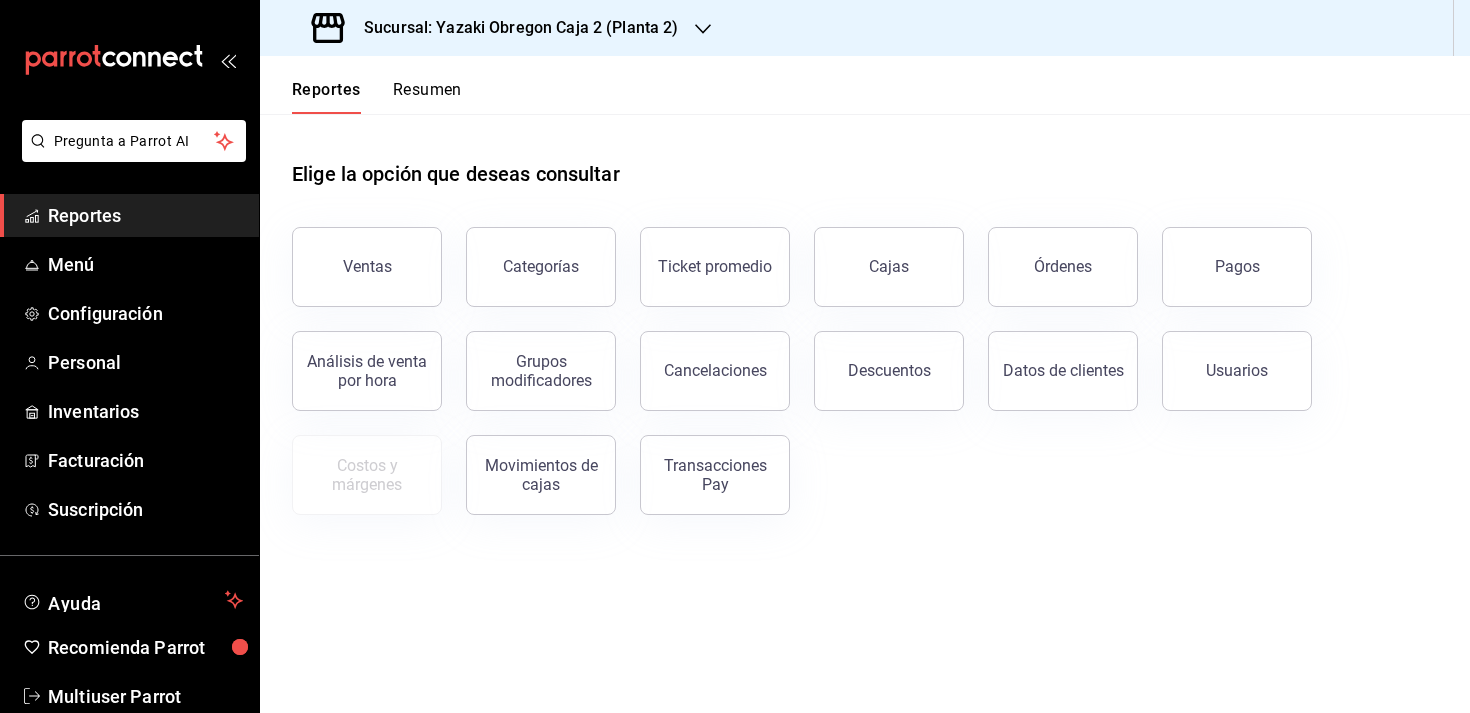 click on "Sucursal: Yazaki Obregon Caja 2 (Planta 2)" at bounding box center (497, 28) 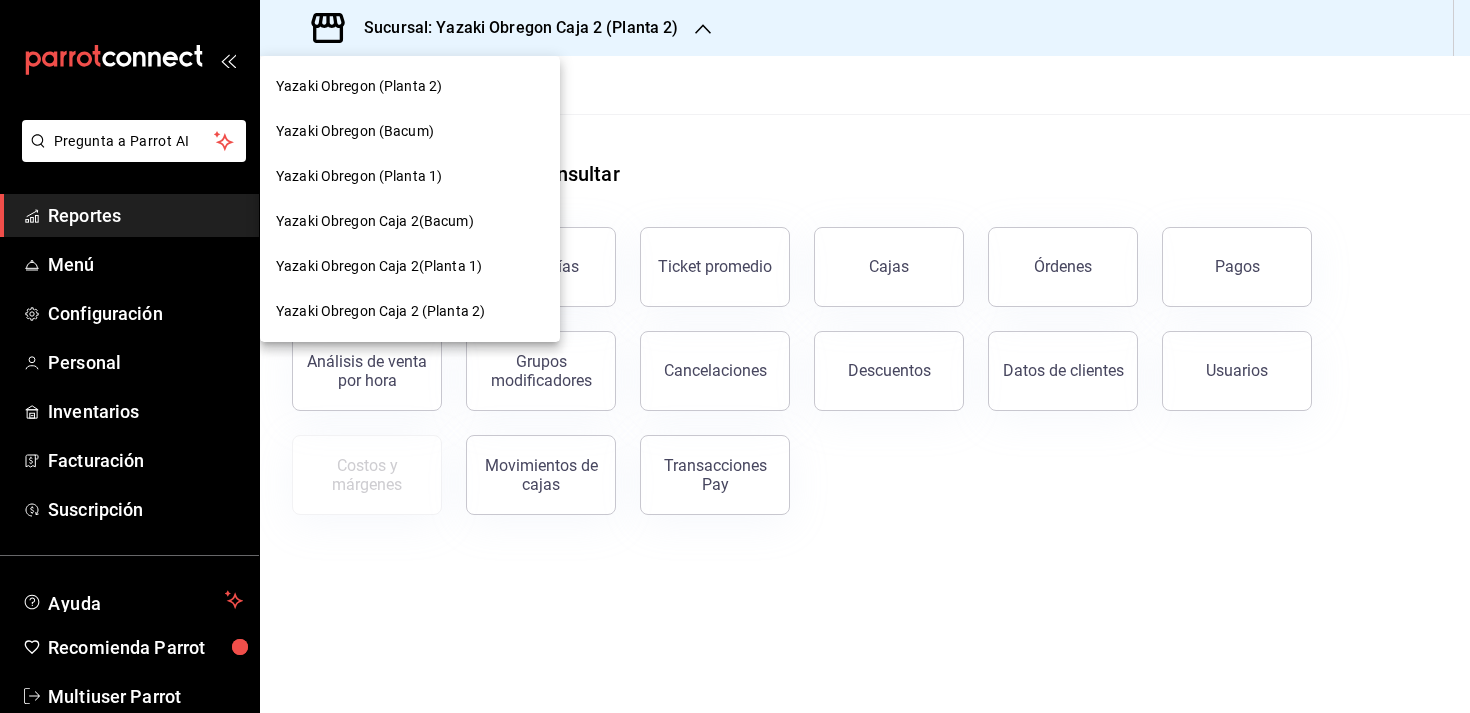 click on "Yazaki Obregon (Planta 2)" at bounding box center (410, 86) 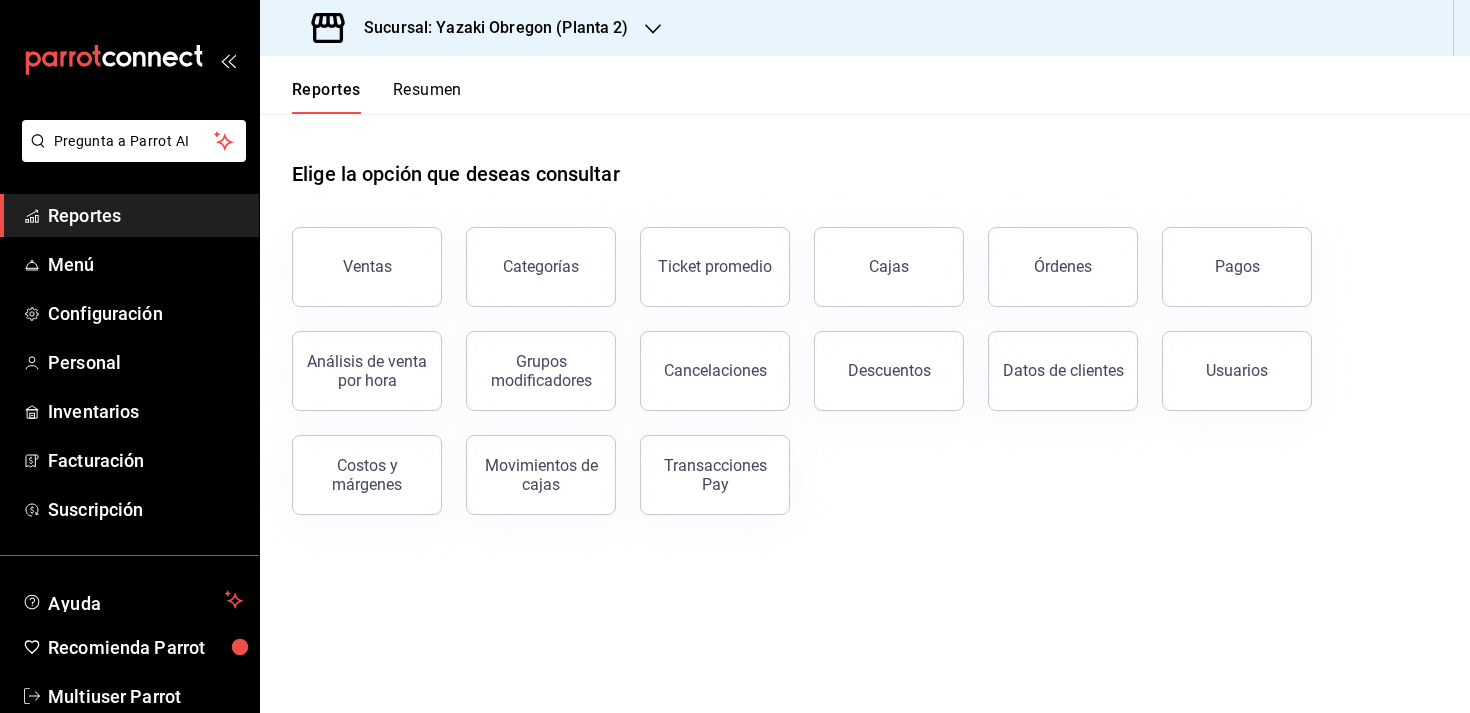 click on "Reportes Resumen" at bounding box center [361, 85] 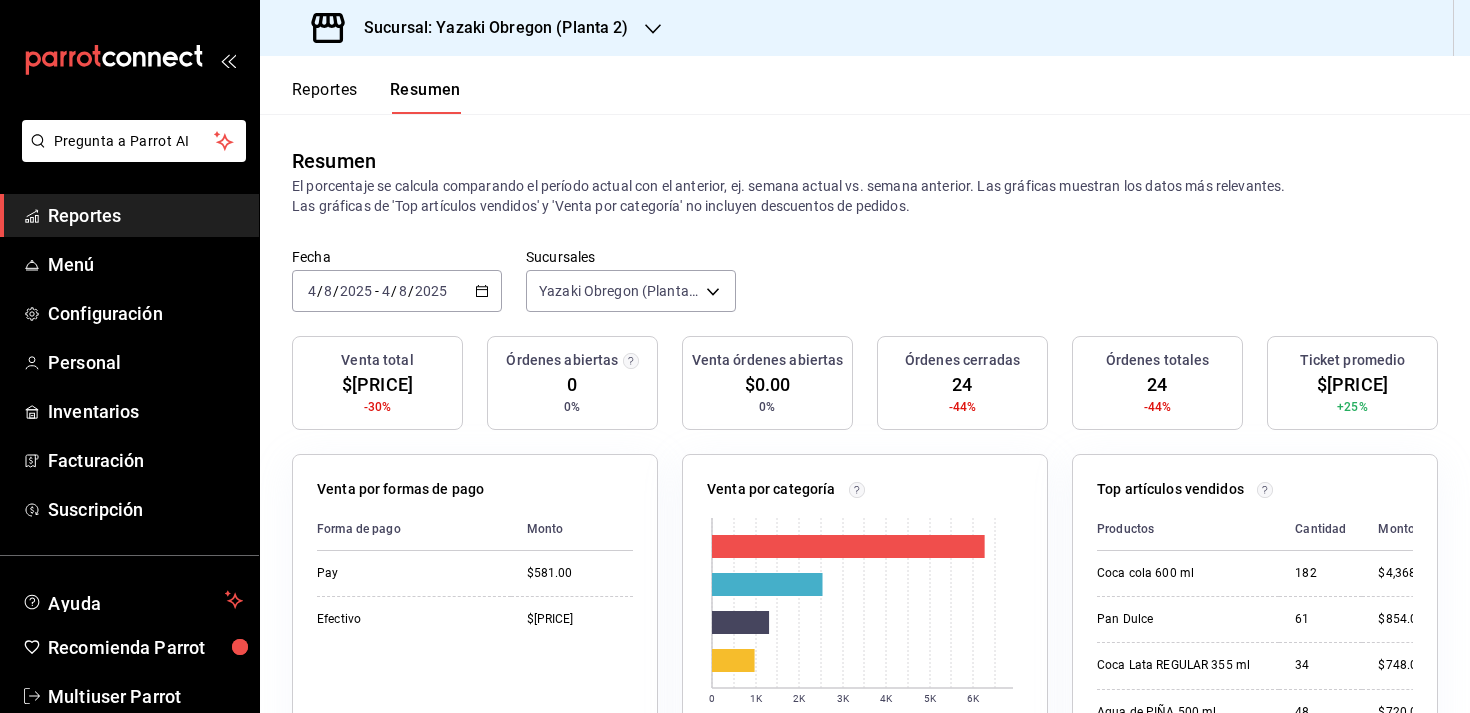 click on "2025-08-04 4 / 8 / 2025 - 2025-08-04 4 / 8 / 2025" at bounding box center [397, 291] 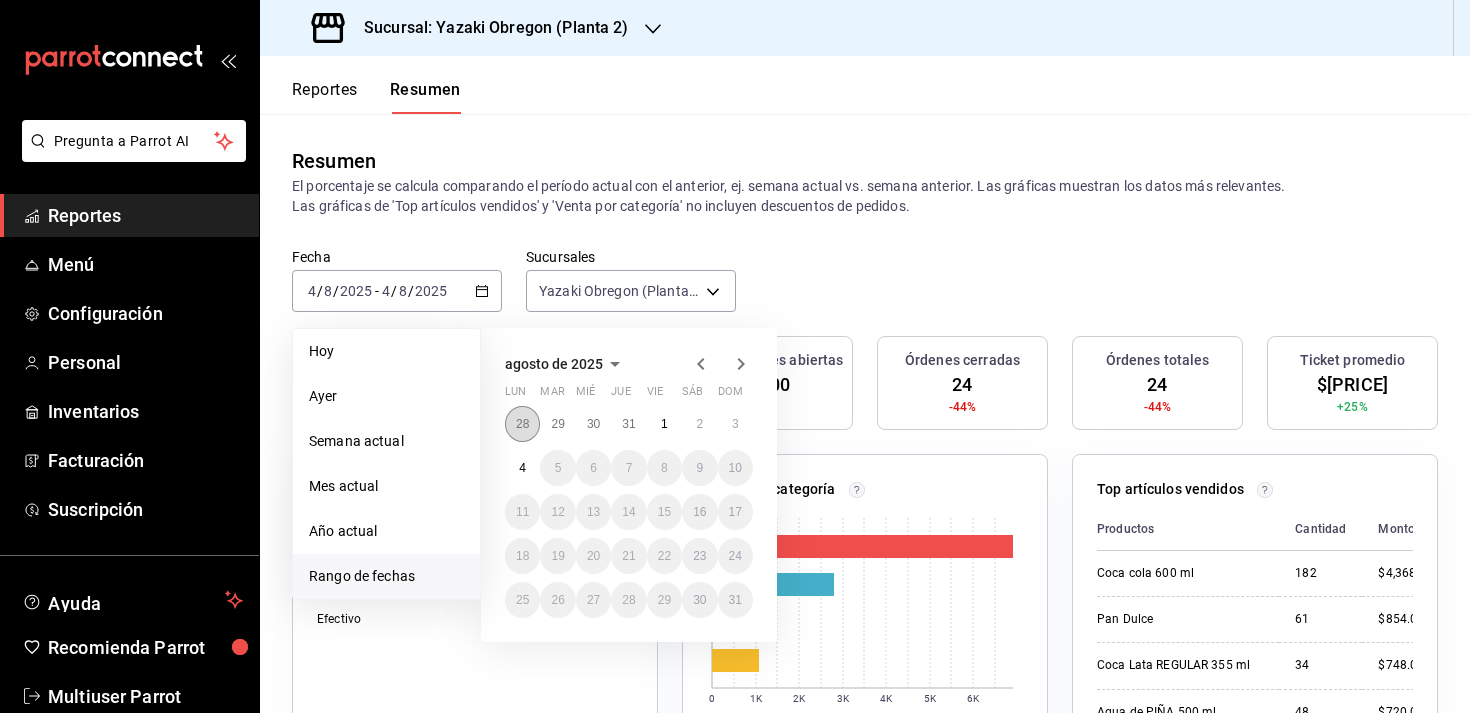 click on "28" at bounding box center (522, 424) 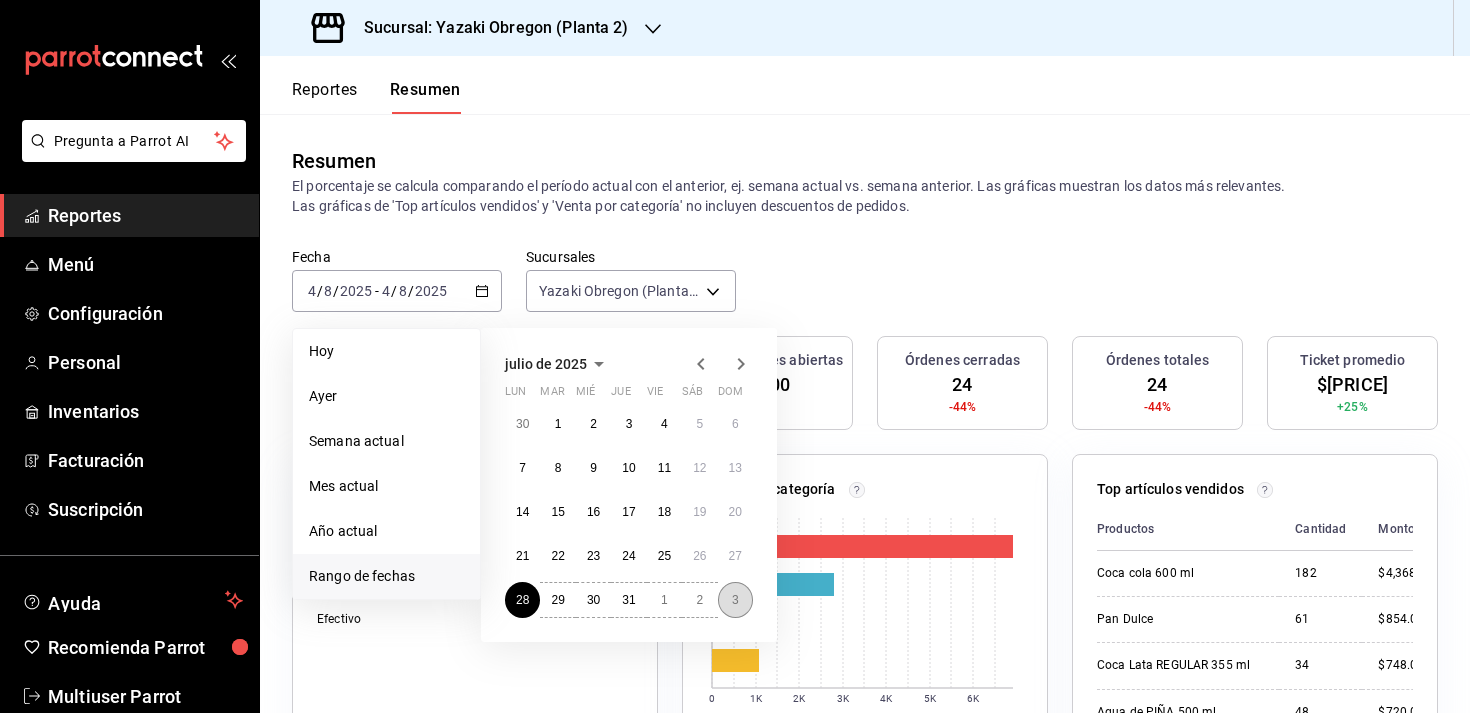 click on "3" at bounding box center [735, 600] 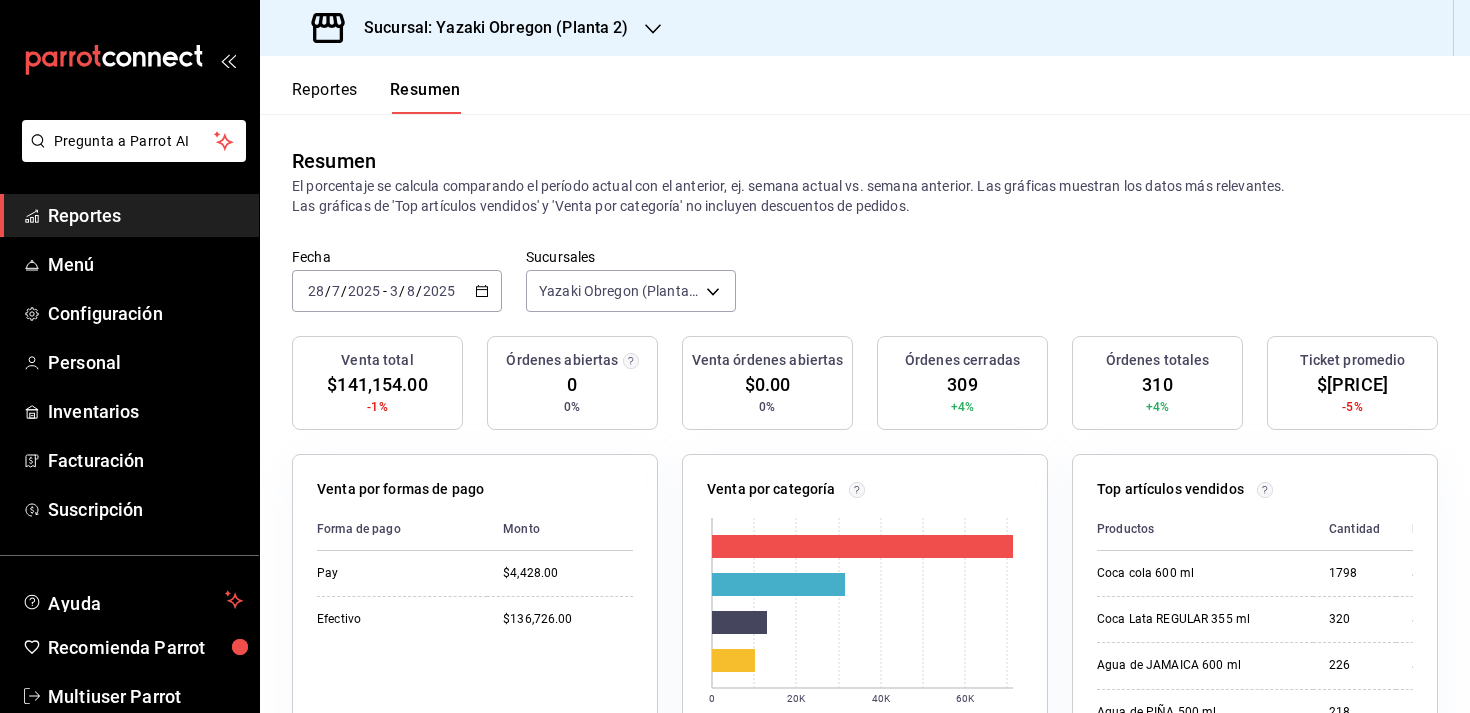 click on "Sucursal: Yazaki Obregon (Planta 2)" at bounding box center (488, 28) 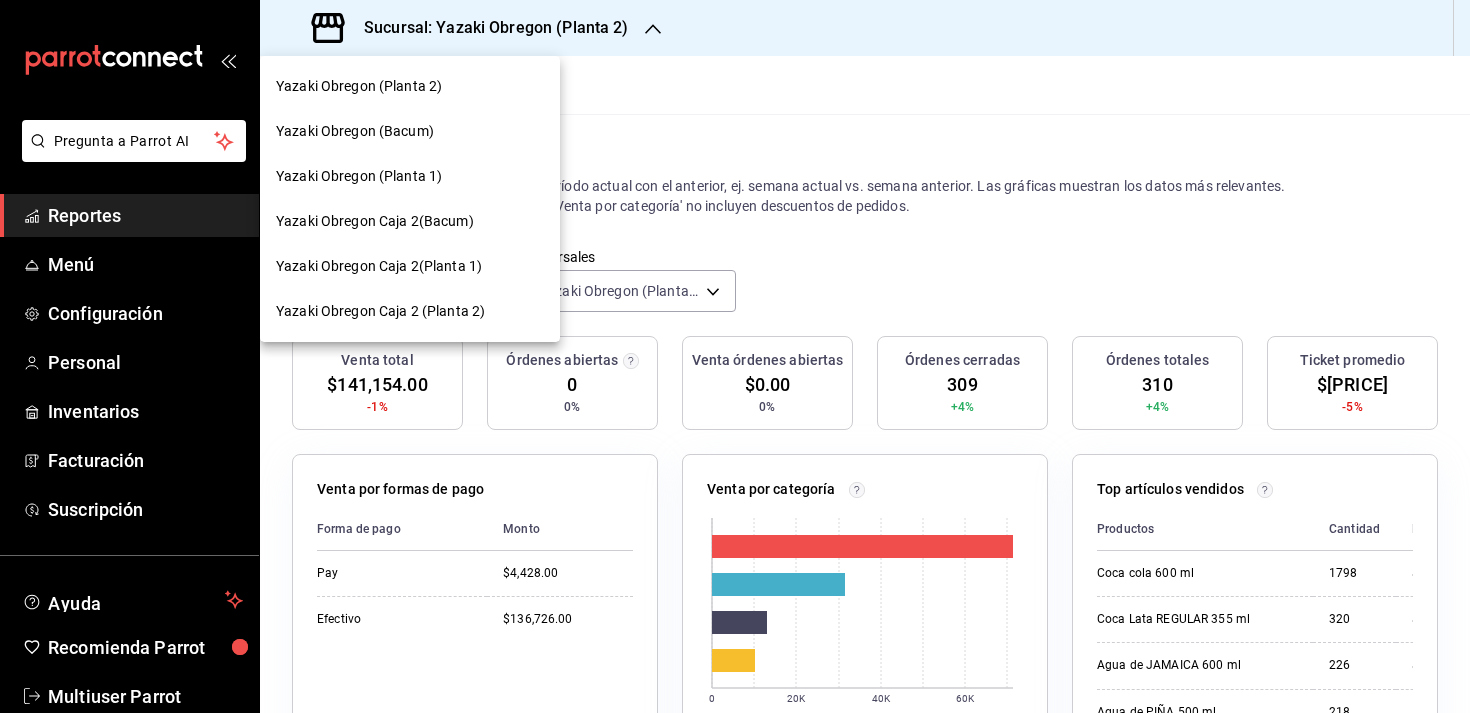 click on "Yazaki Obregon Caja 2(Planta 1)" at bounding box center [379, 266] 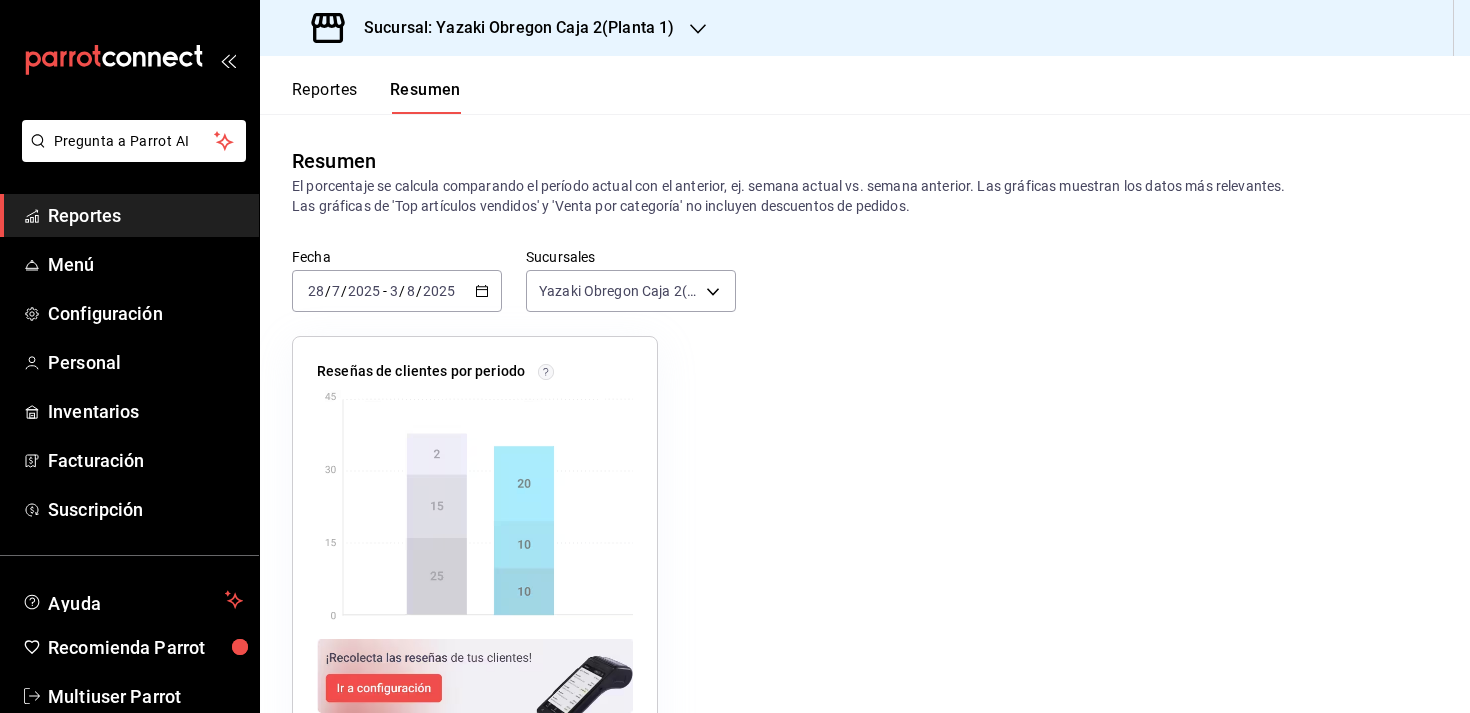 click on "Sucursal: Yazaki Obregon Caja 2(Planta 1)" at bounding box center [511, 28] 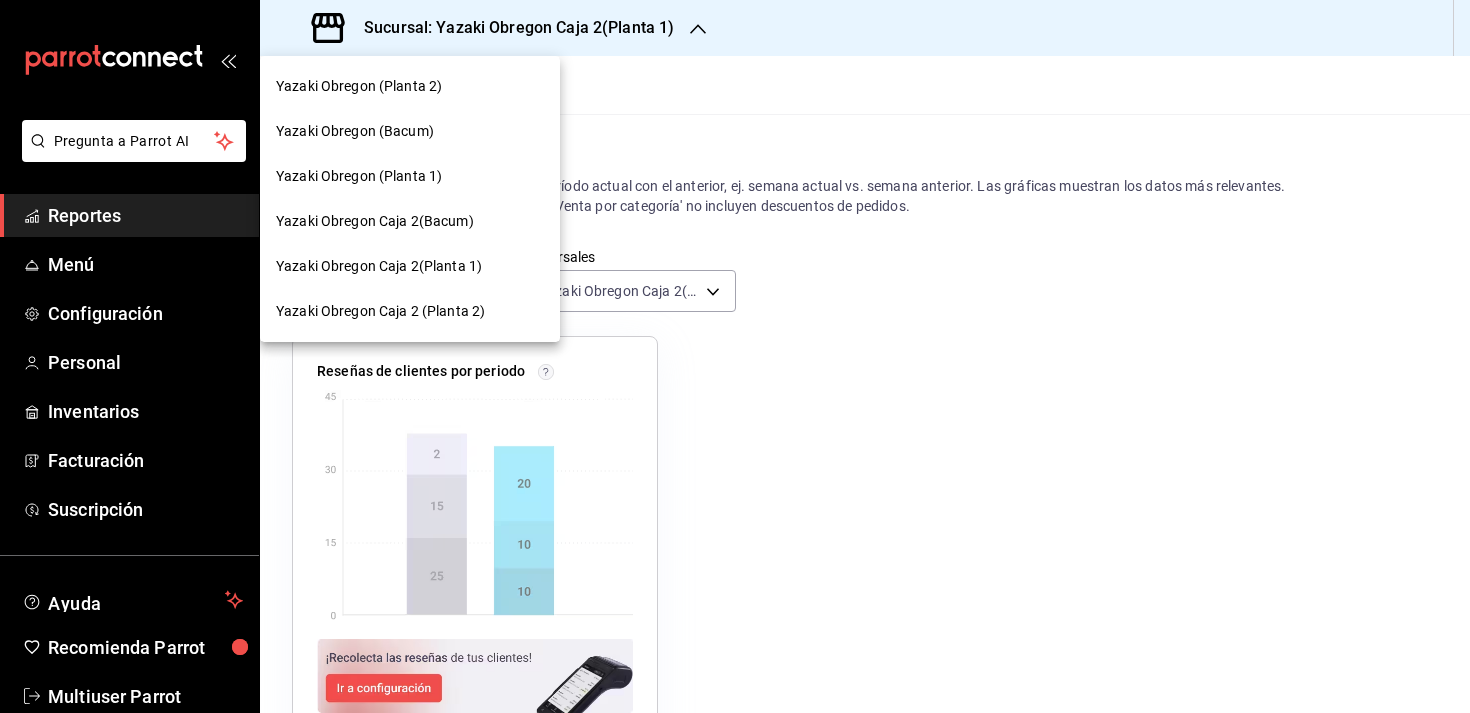 click on "Yazaki Obregon (Planta 1)" at bounding box center (410, 176) 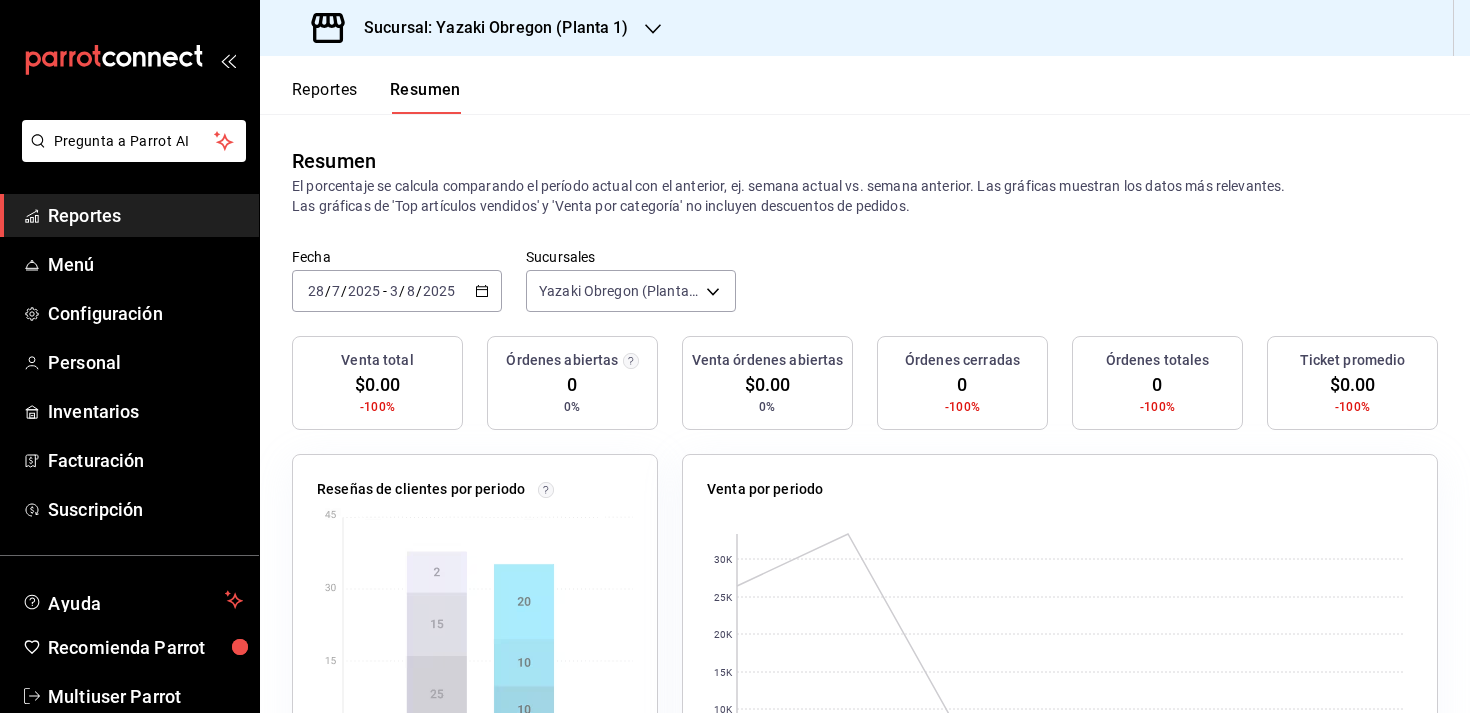 click on "Sucursal: Yazaki Obregon (Planta 1)" at bounding box center [488, 28] 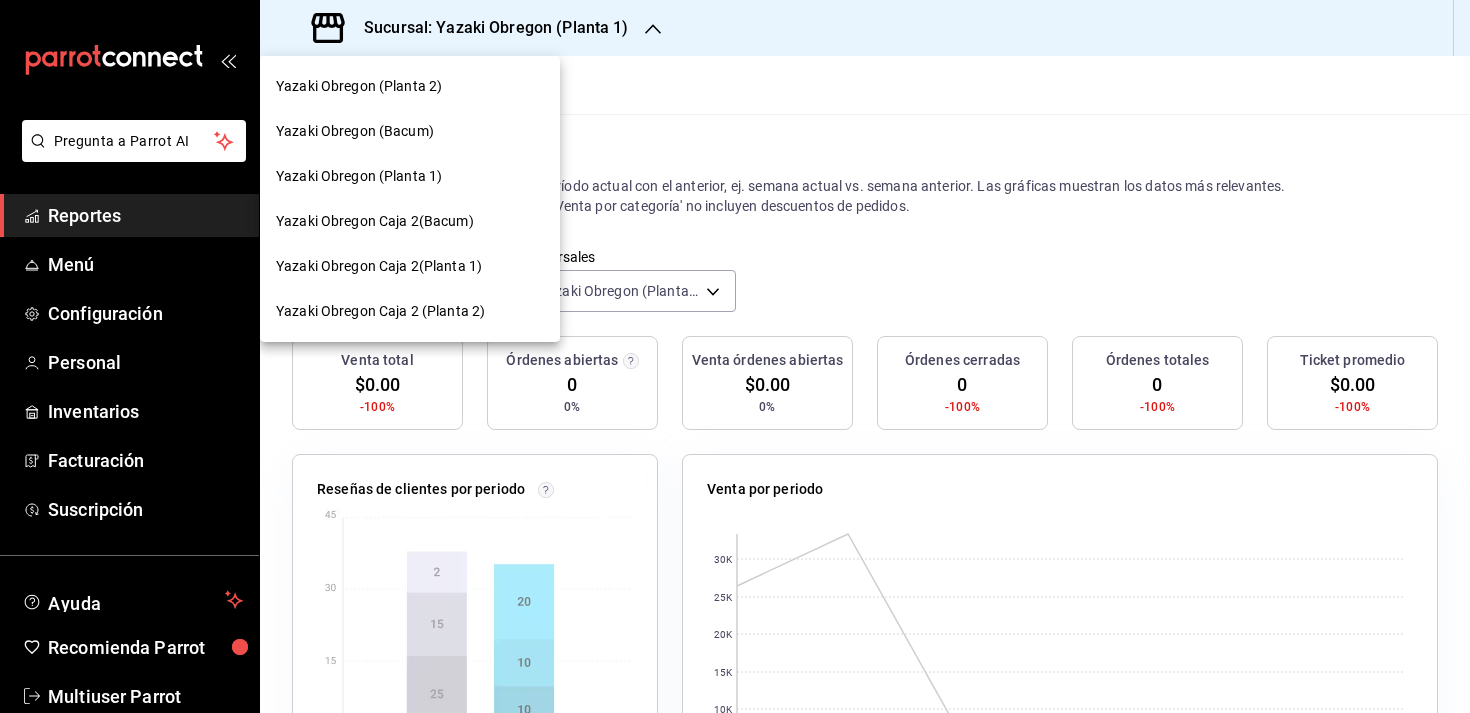 click on "Yazaki Obregon Caja 2(Planta 1)" at bounding box center [410, 266] 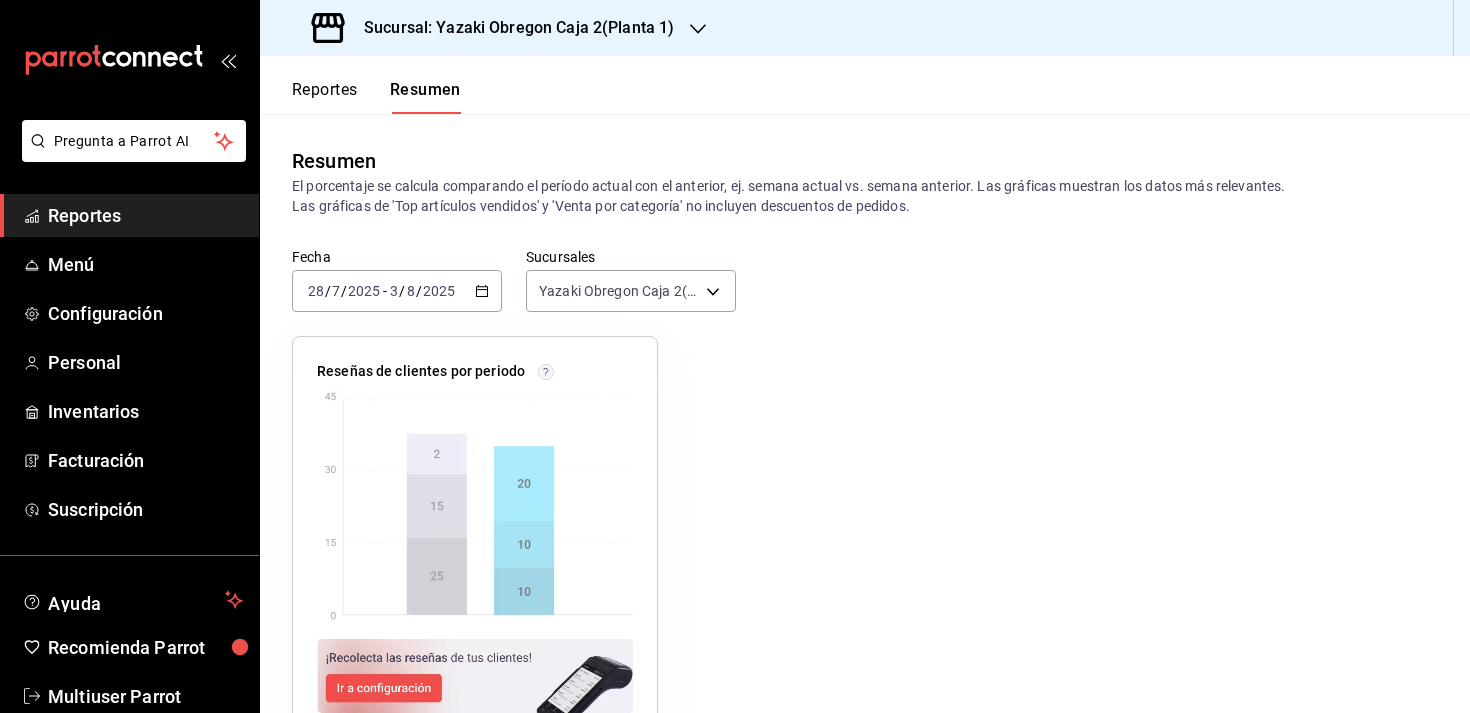 click on "Reportes" at bounding box center (325, 97) 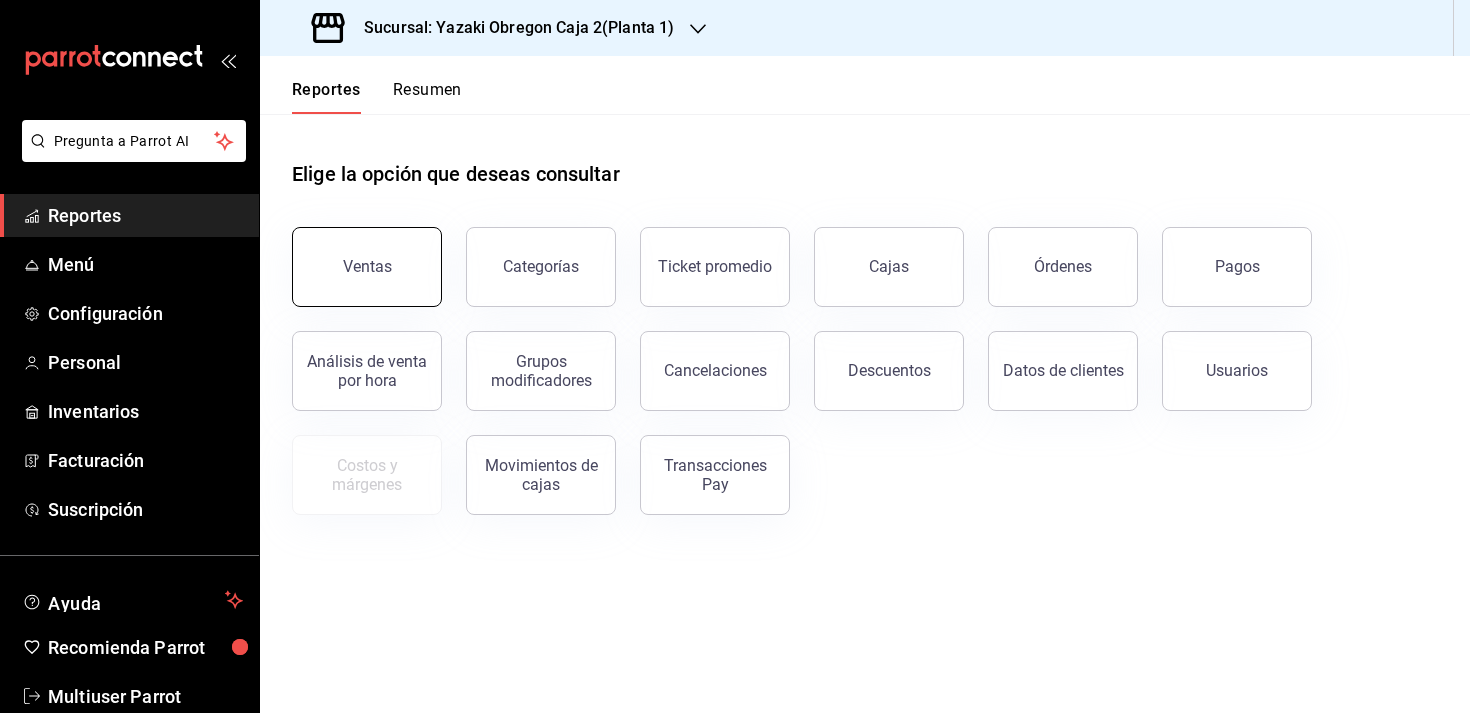 click on "Ventas" at bounding box center [367, 267] 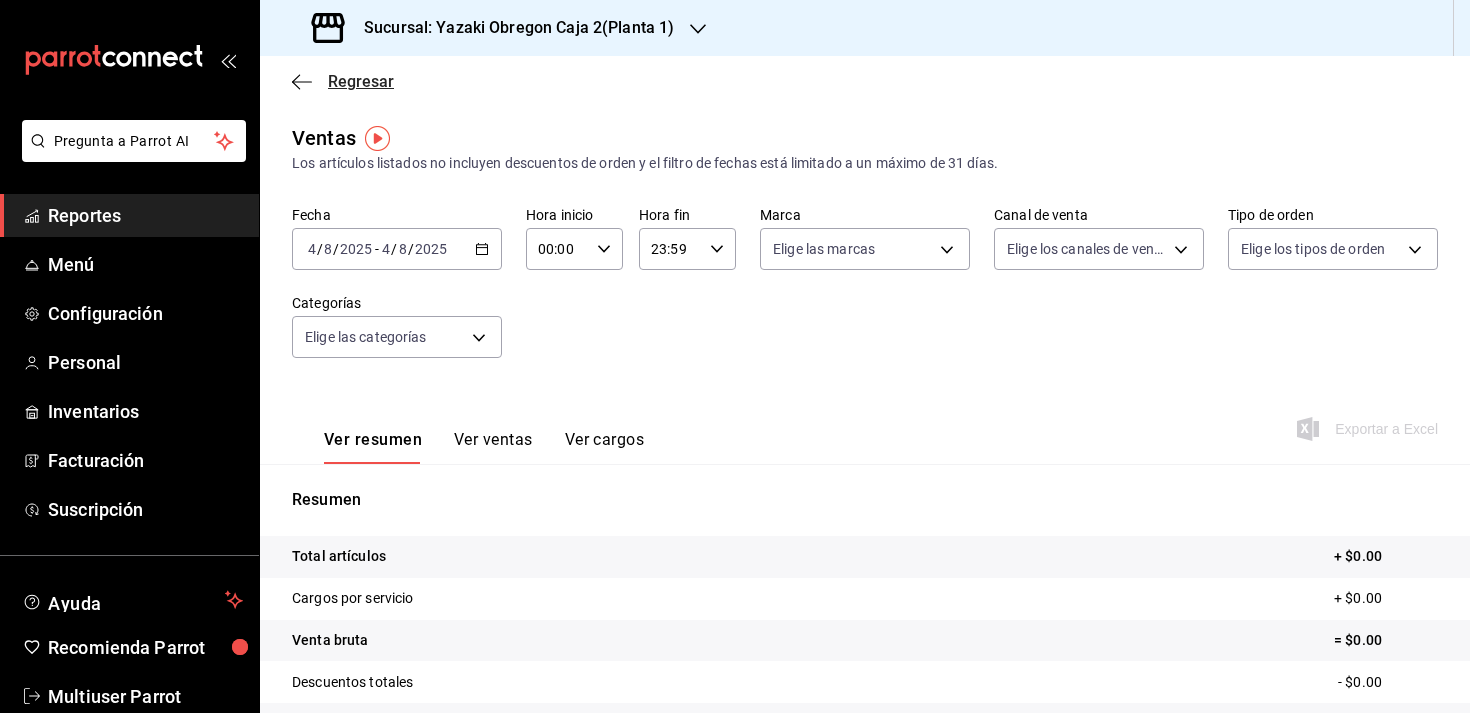 click 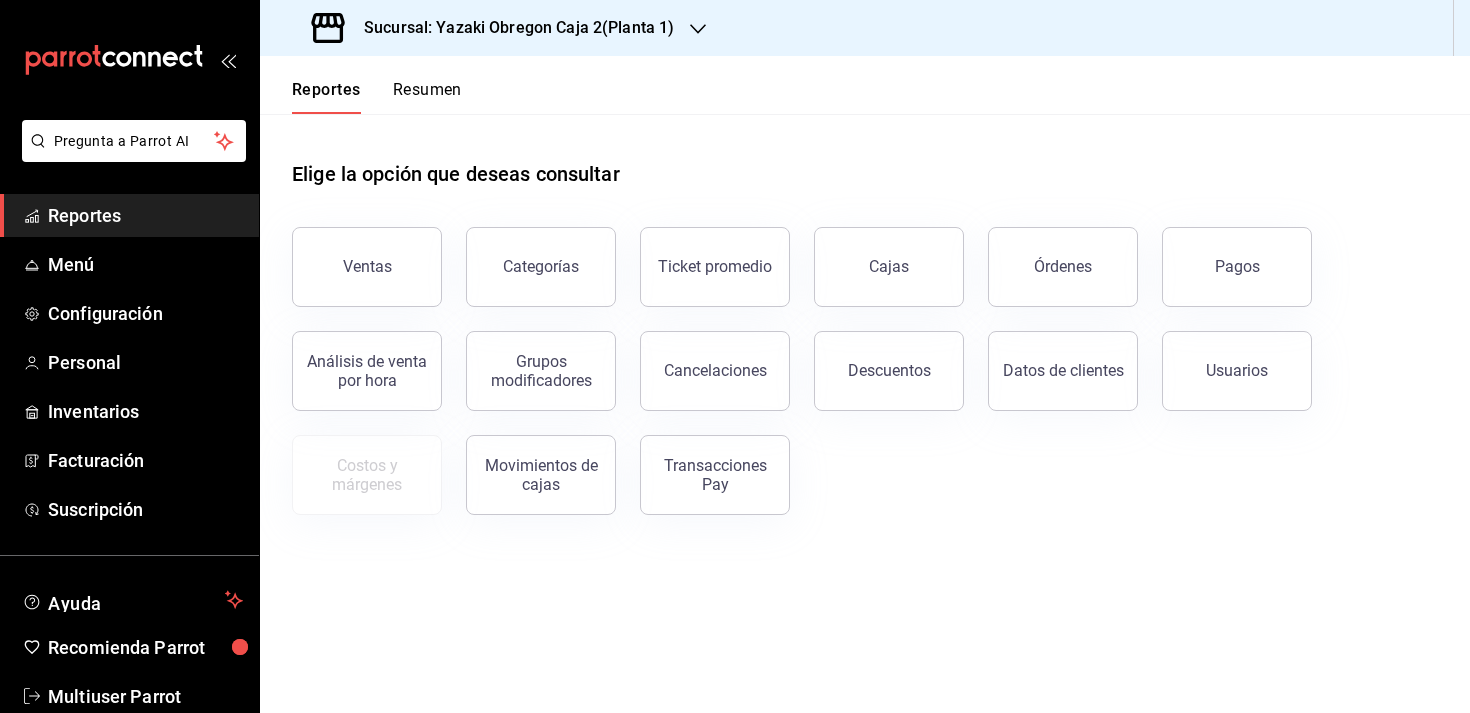 click on "Resumen" at bounding box center [427, 97] 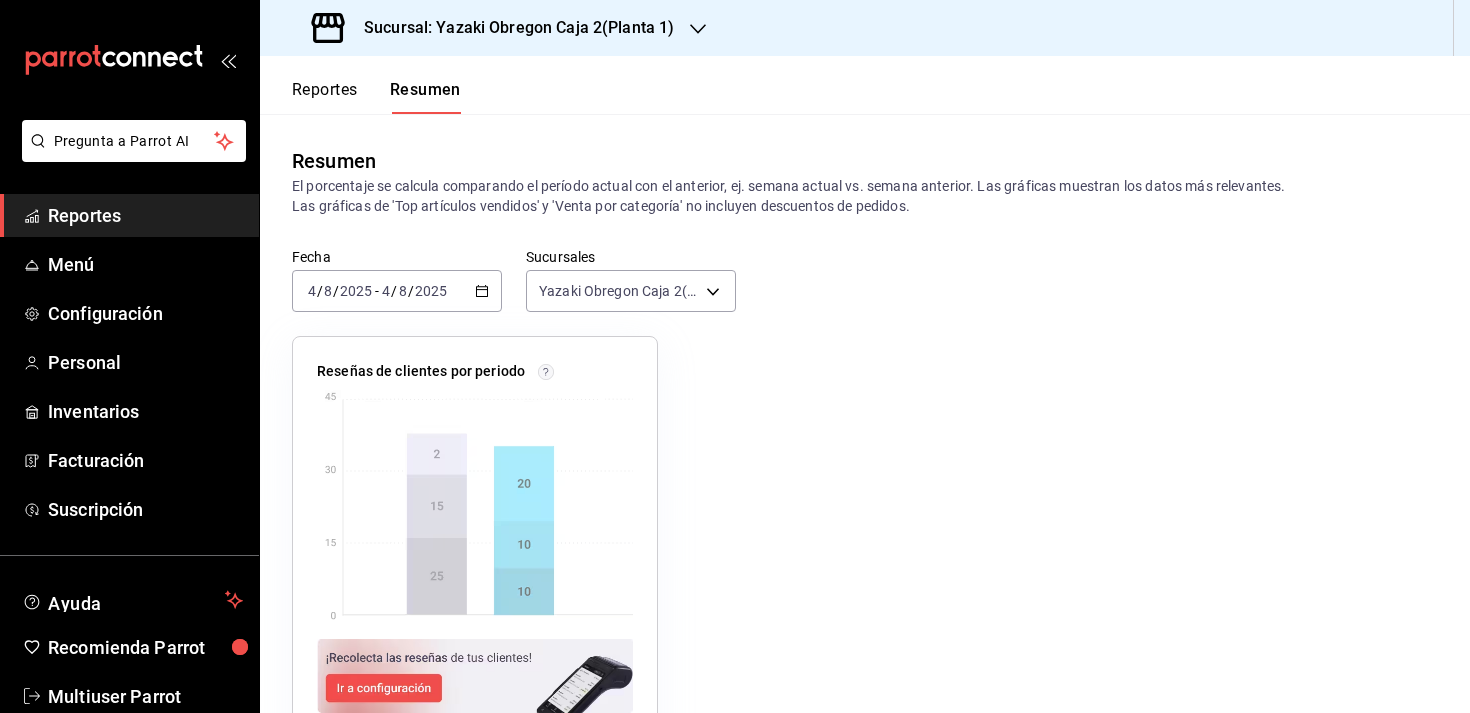 click 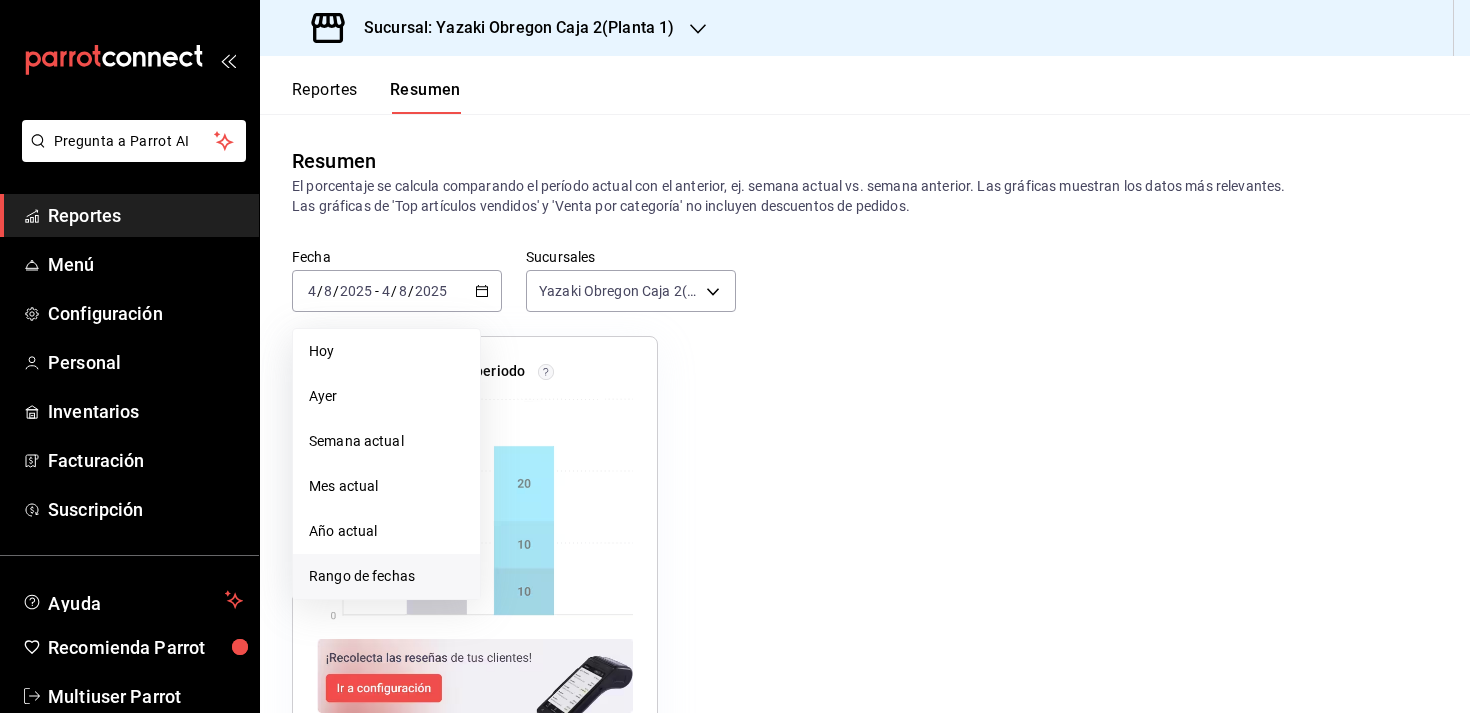 click on "Rango de fechas" at bounding box center [386, 576] 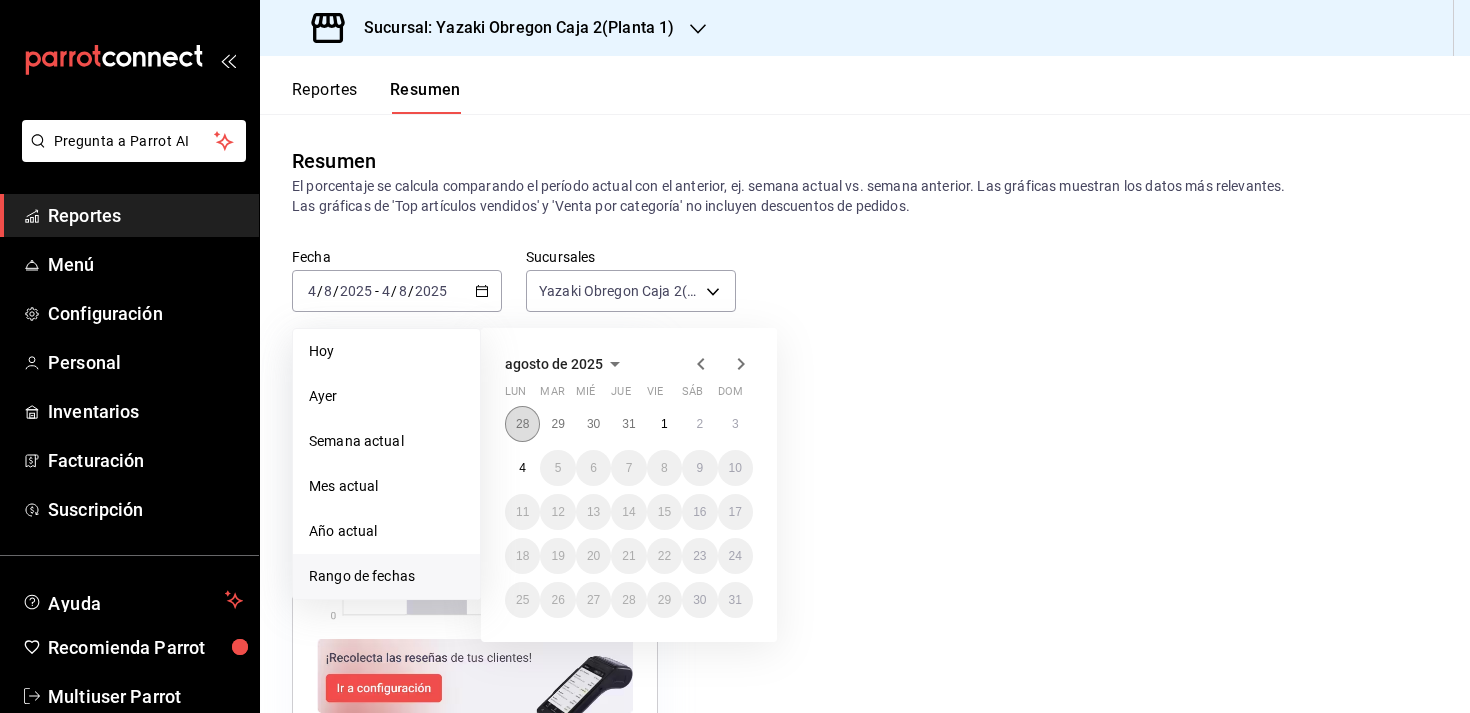 click on "28" at bounding box center [522, 424] 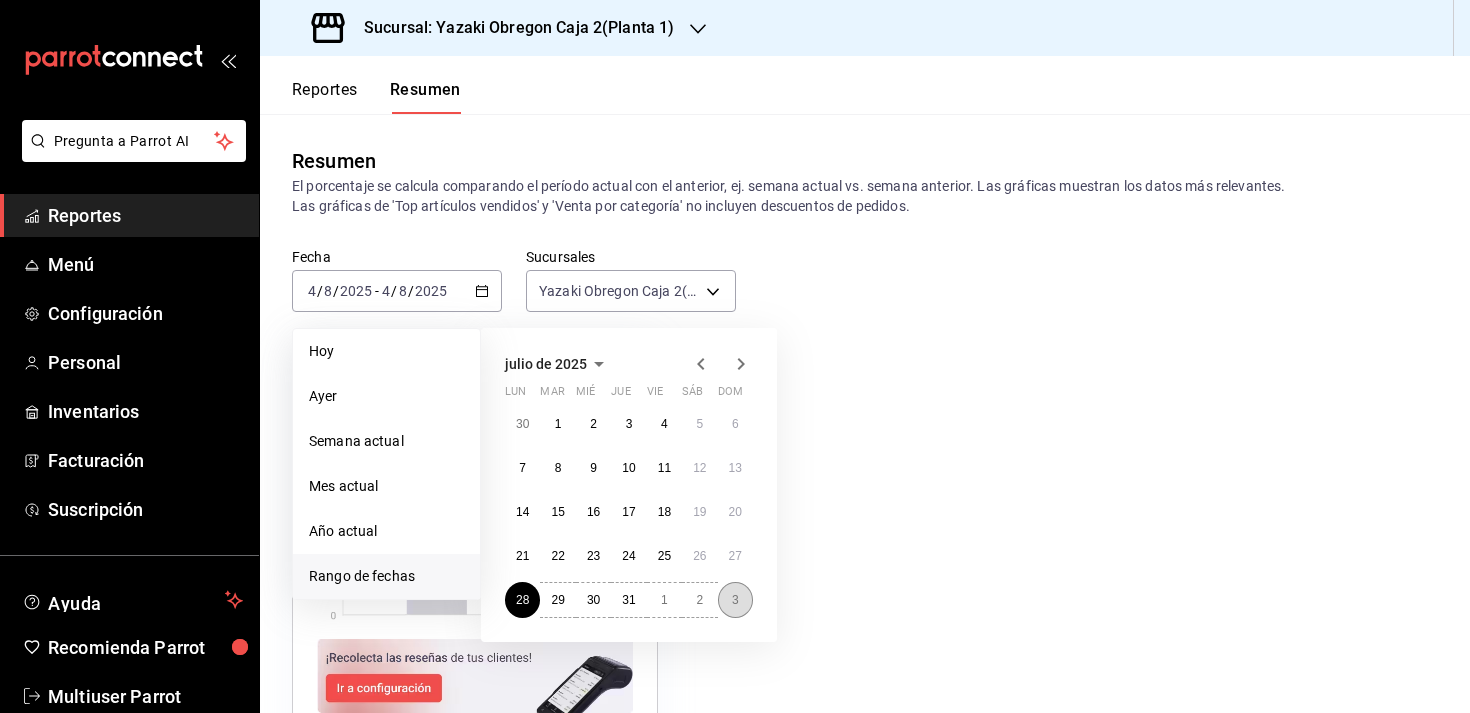 click on "3" at bounding box center (735, 600) 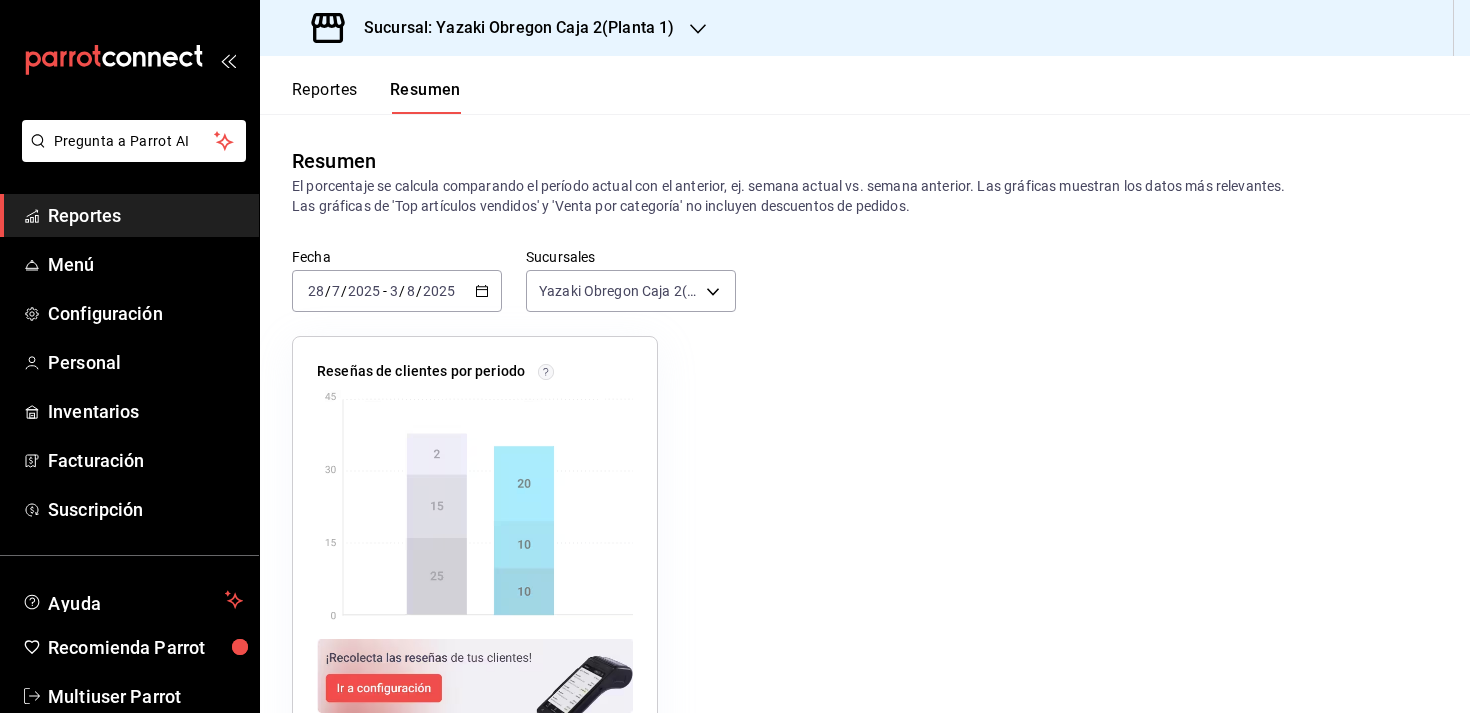 click on "Sucursal: Yazaki Obregon Caja 2(Planta 1)" at bounding box center (511, 28) 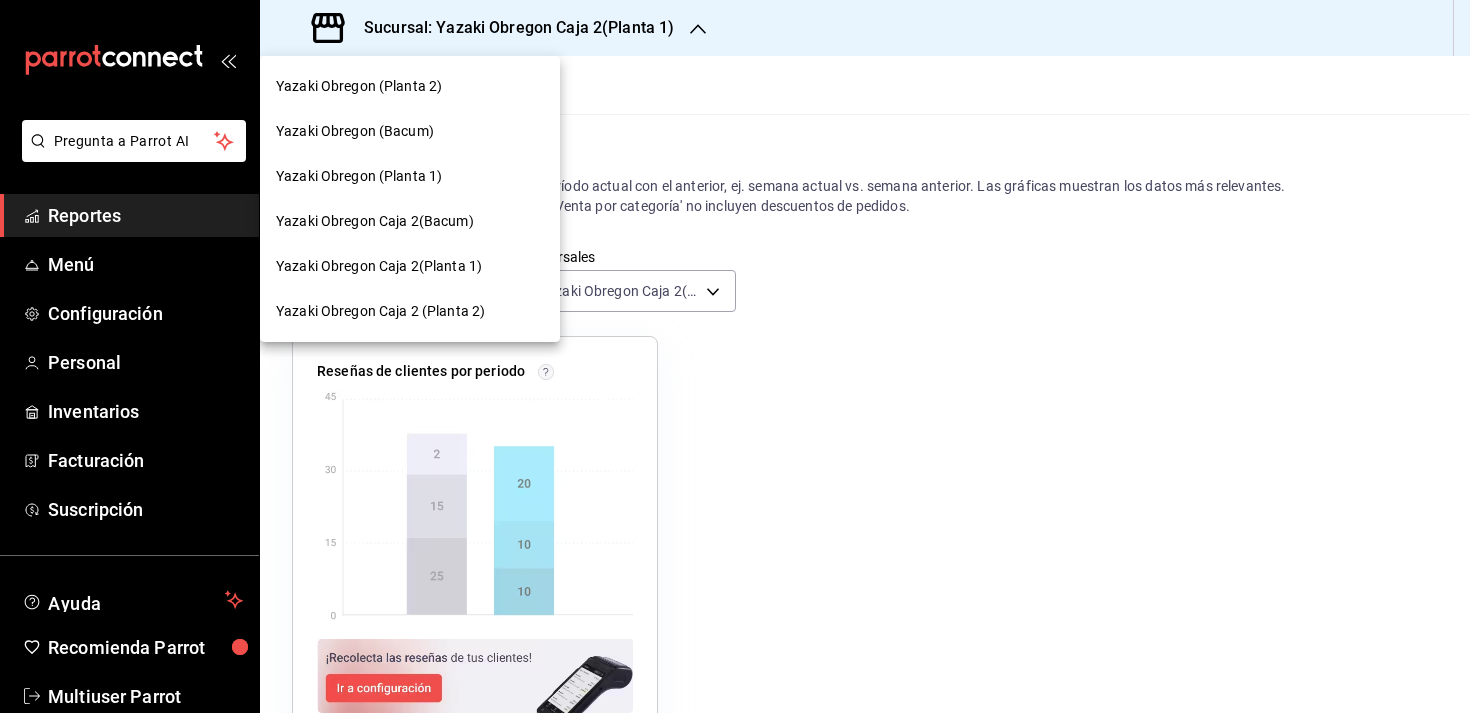 click on "Yazaki Obregon (Planta 1)" at bounding box center [410, 176] 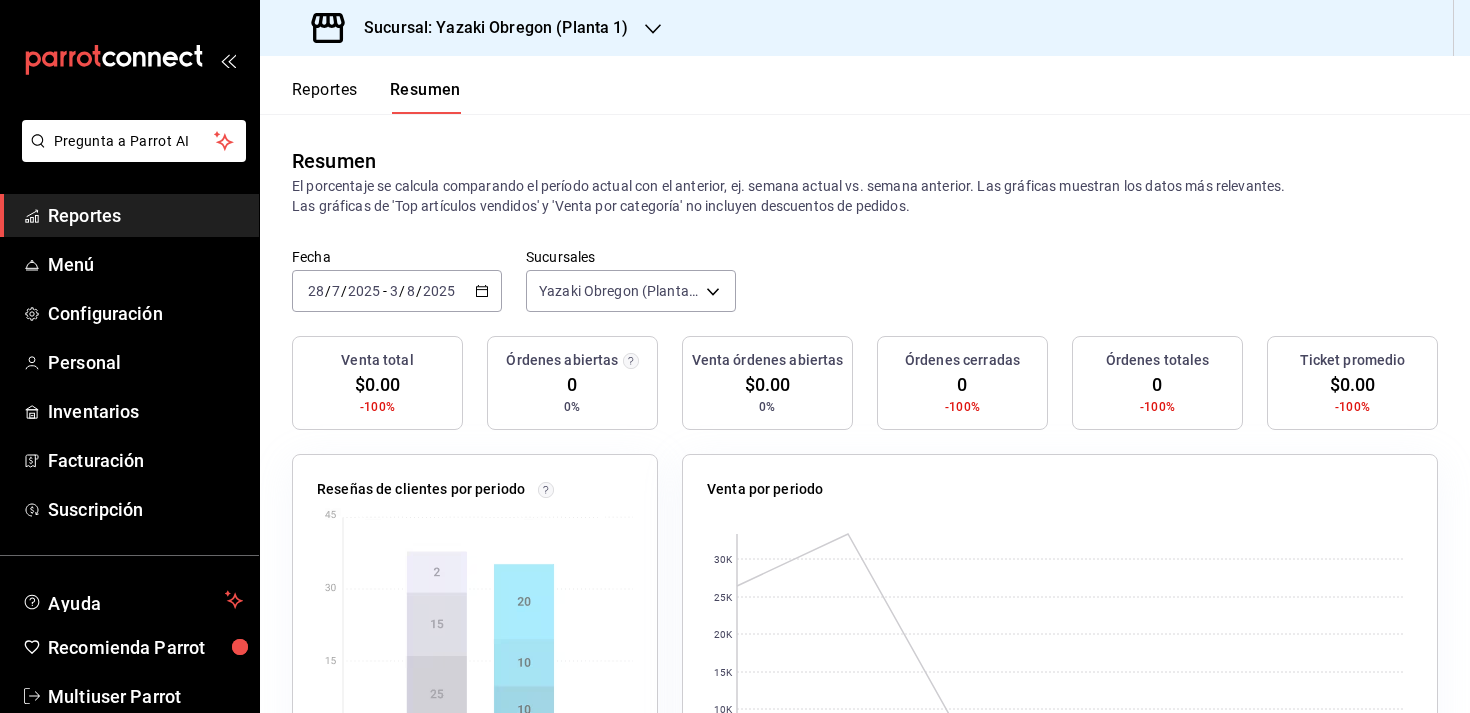 click on "Reportes" at bounding box center (325, 97) 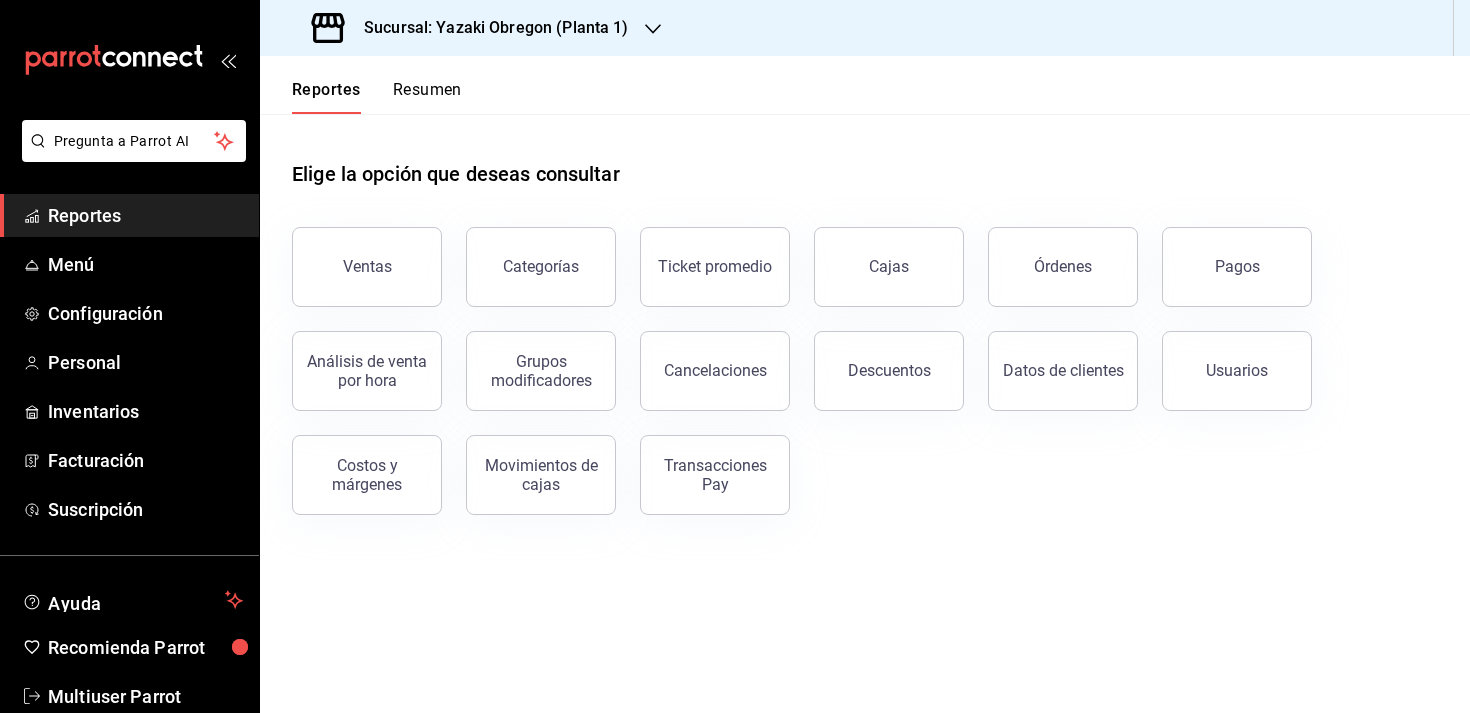click on "Resumen" at bounding box center (427, 97) 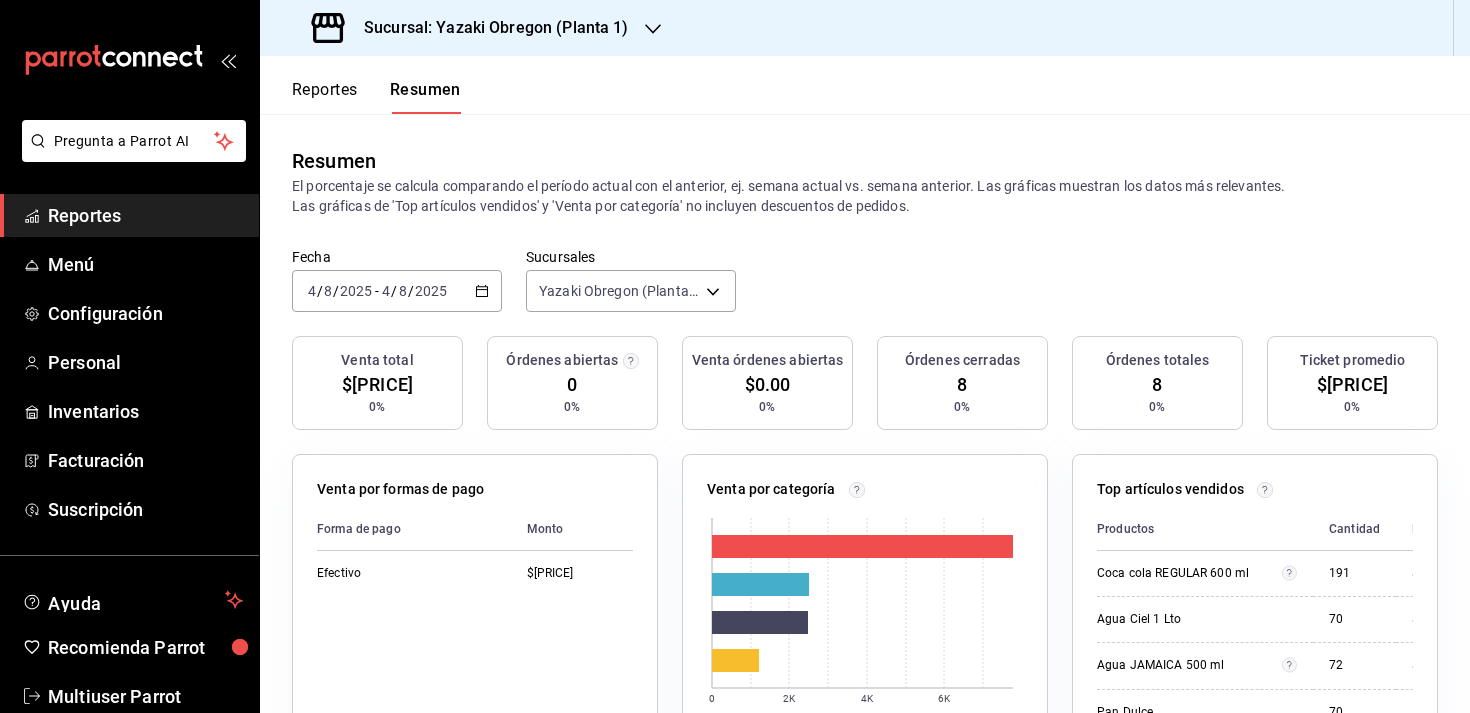 click 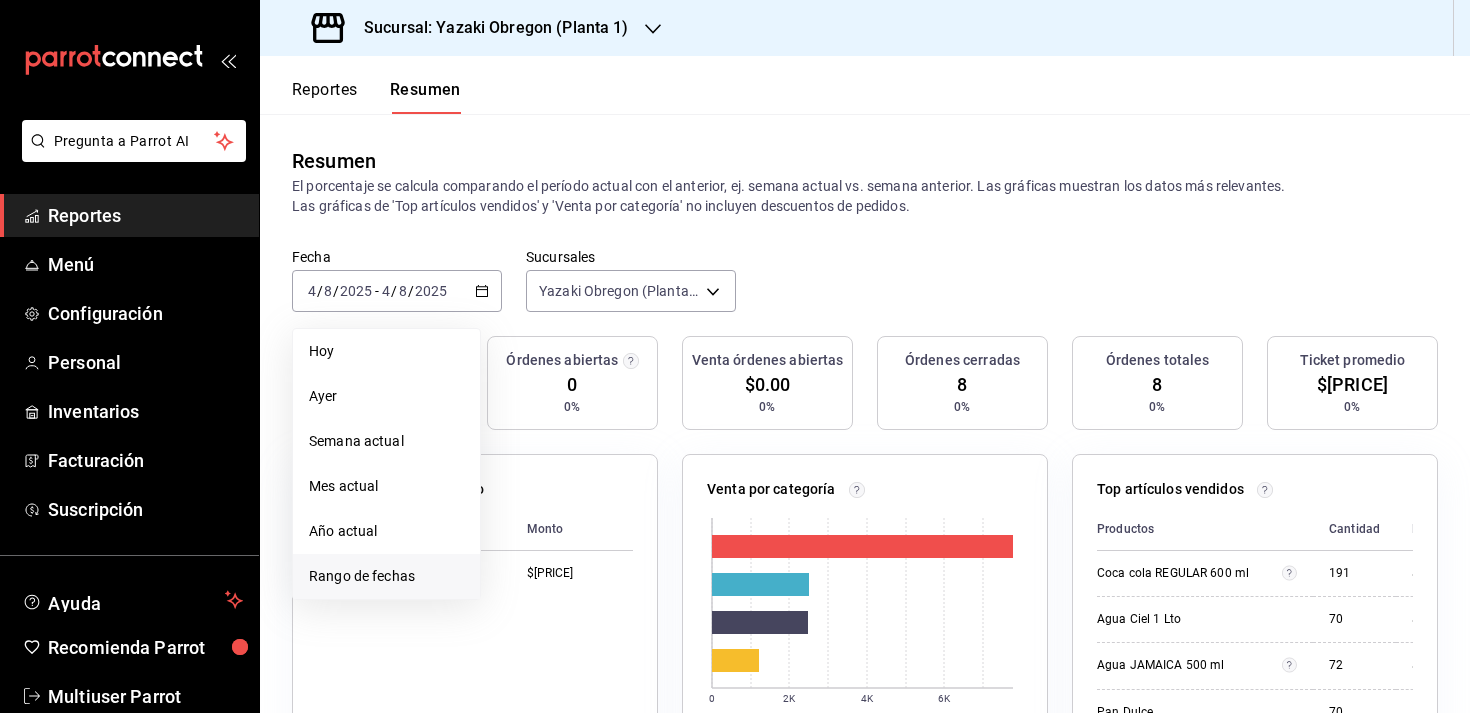 click on "Rango de fechas" at bounding box center [386, 576] 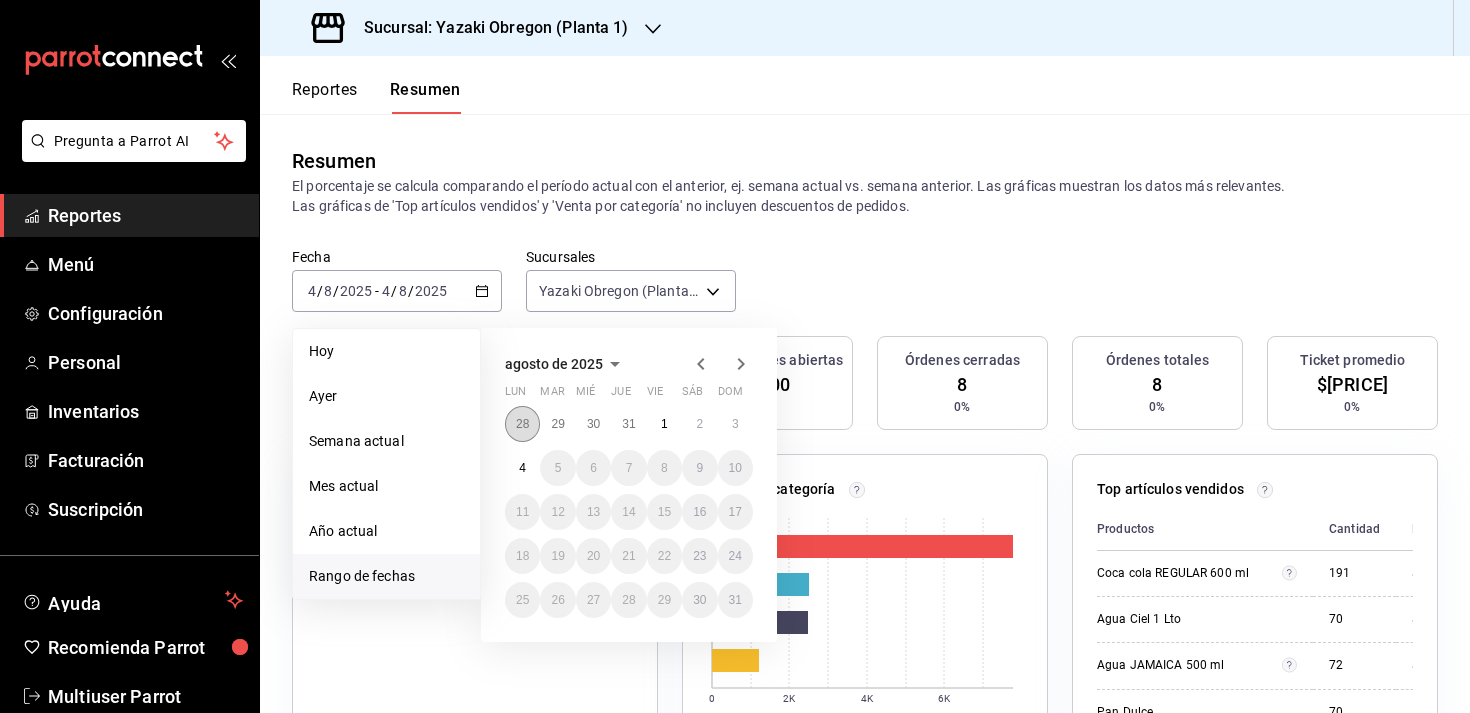 click on "28" at bounding box center (522, 424) 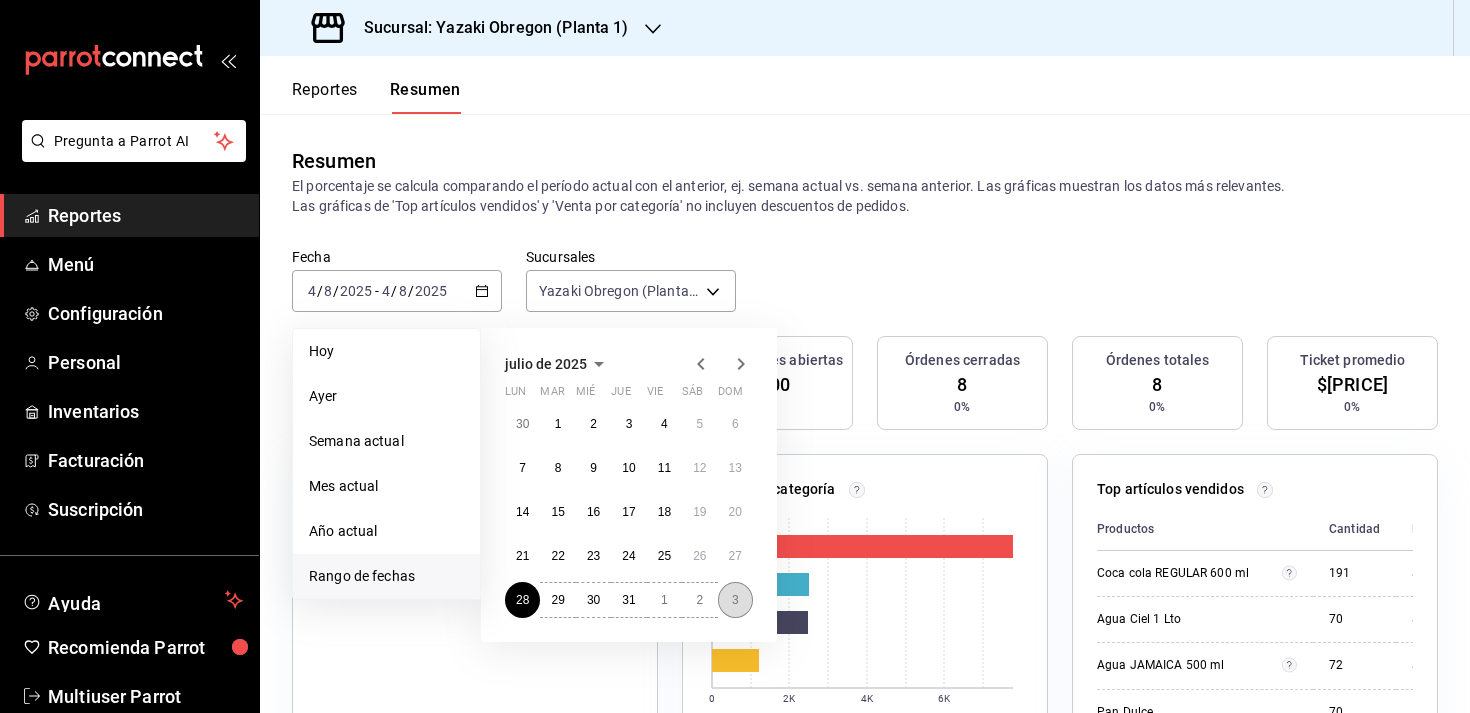 click on "3" at bounding box center (735, 600) 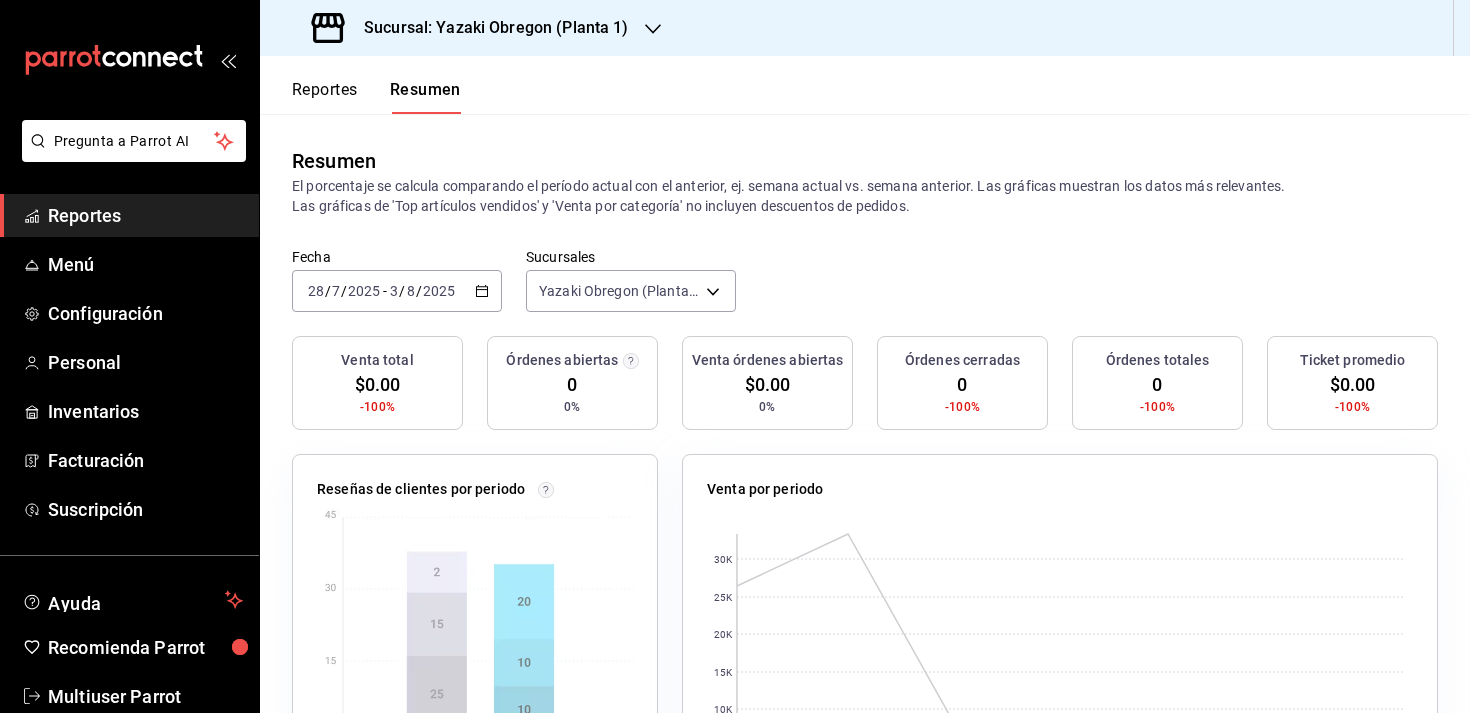click on "Sucursal: Yazaki Obregon (Planta 1)" at bounding box center (472, 28) 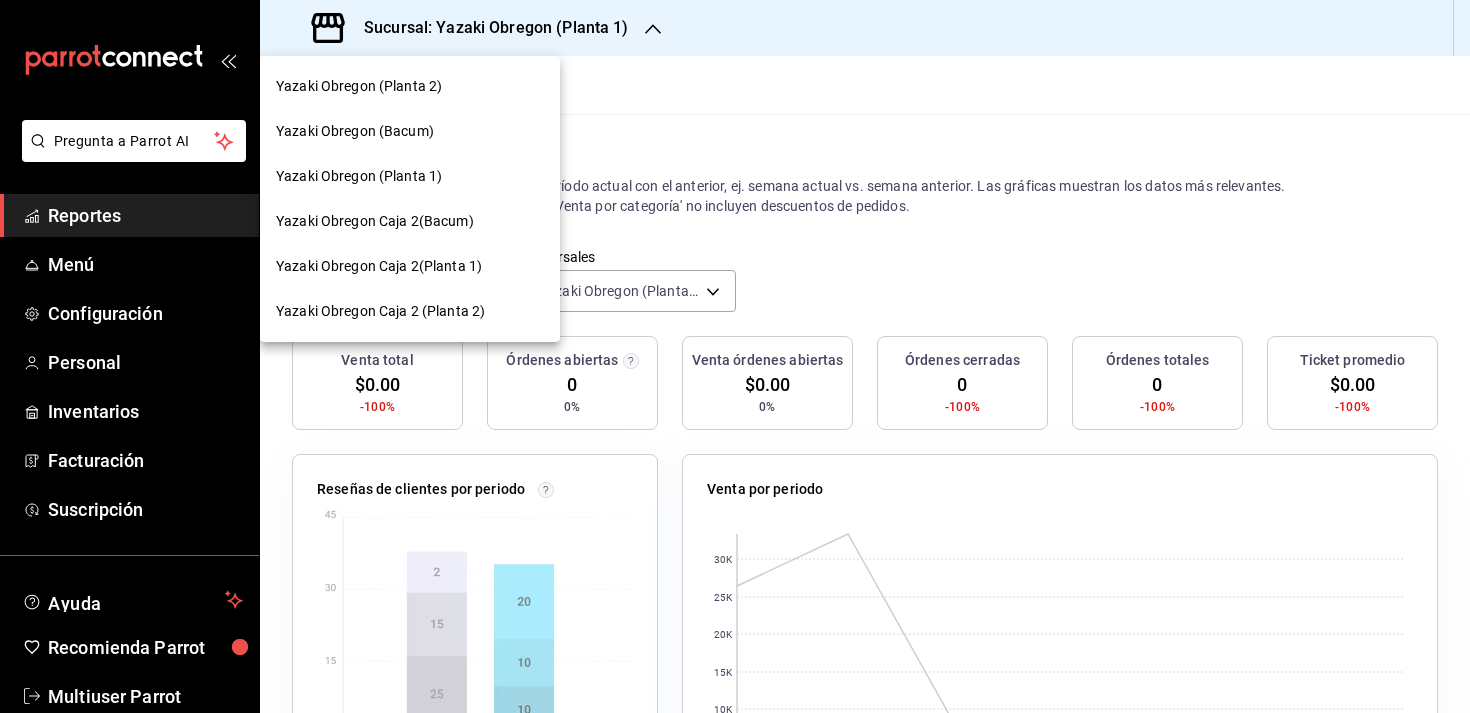 click on "Yazaki Obregon Caja 2 (Planta 2)" at bounding box center (410, 311) 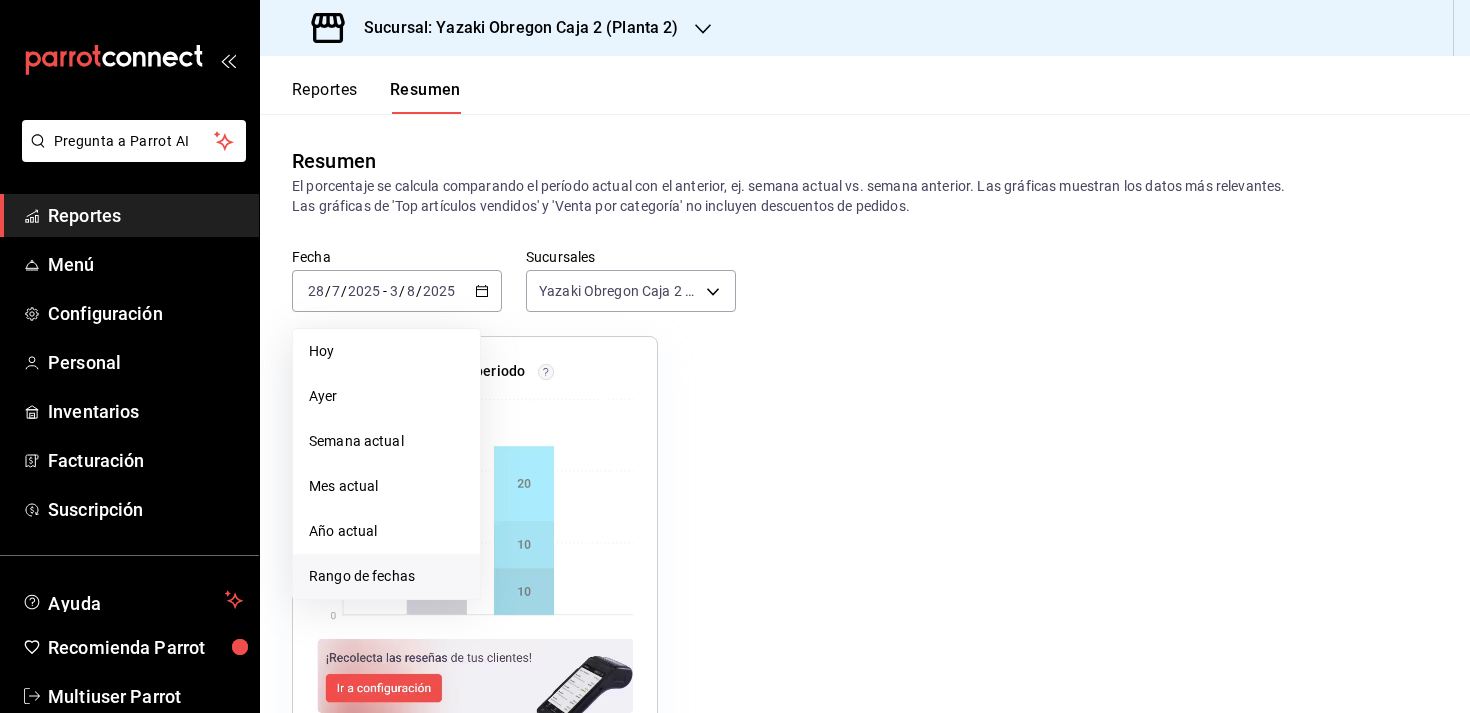 click on "Rango de fechas" at bounding box center (386, 576) 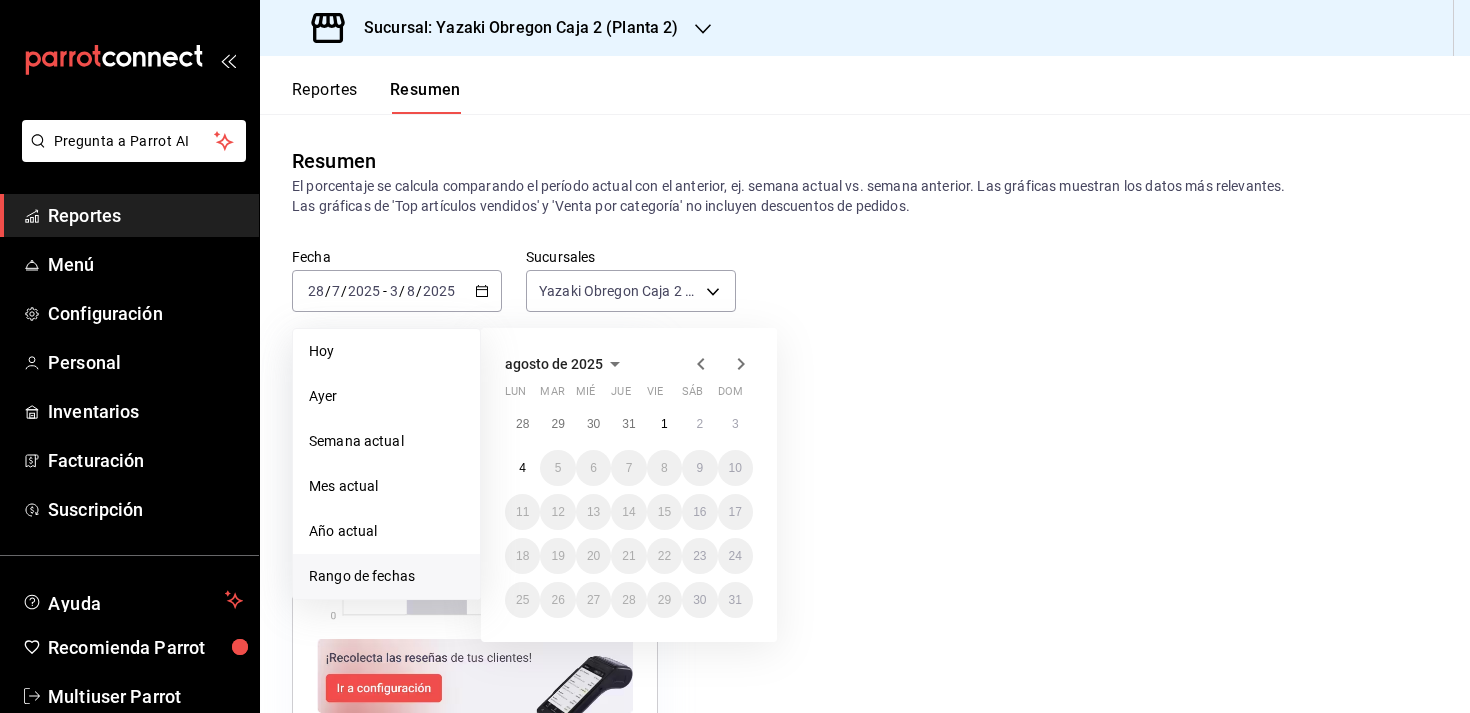 click 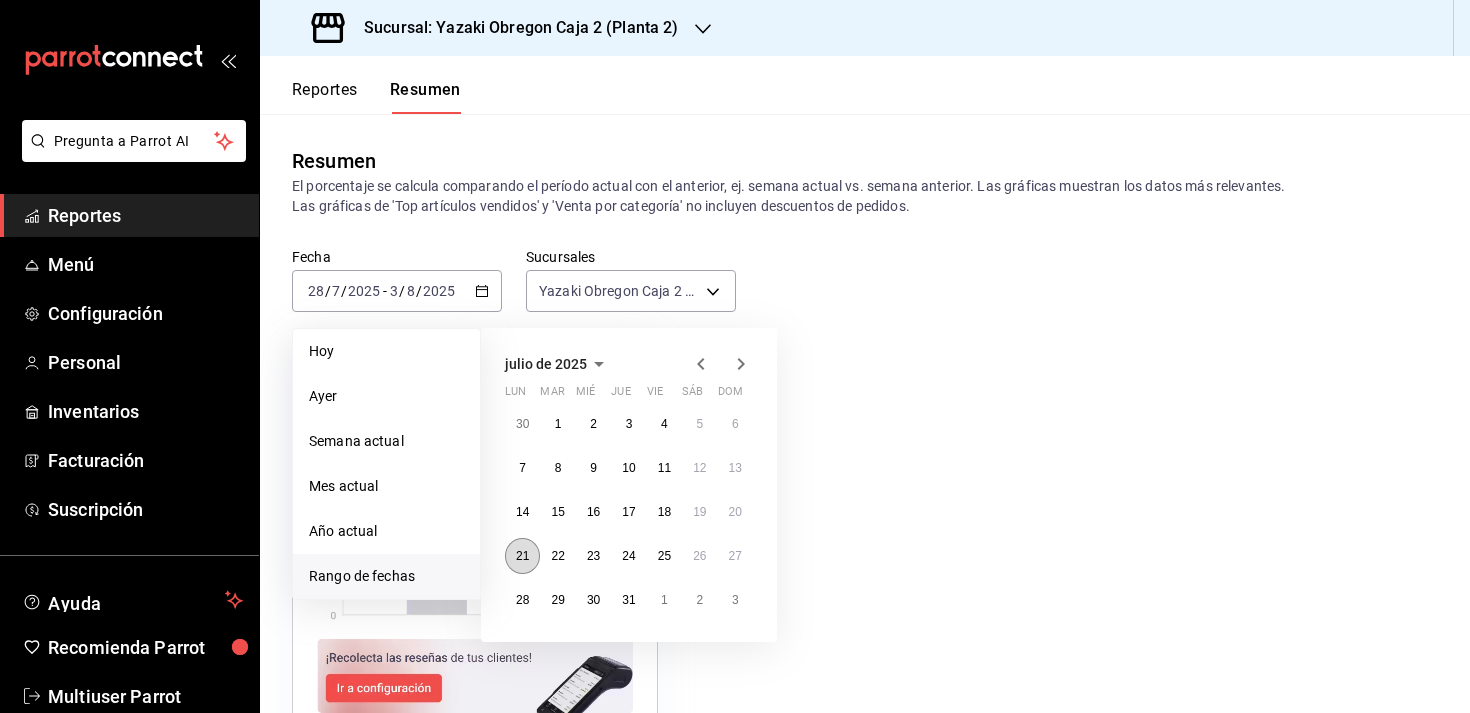click on "21" at bounding box center (522, 556) 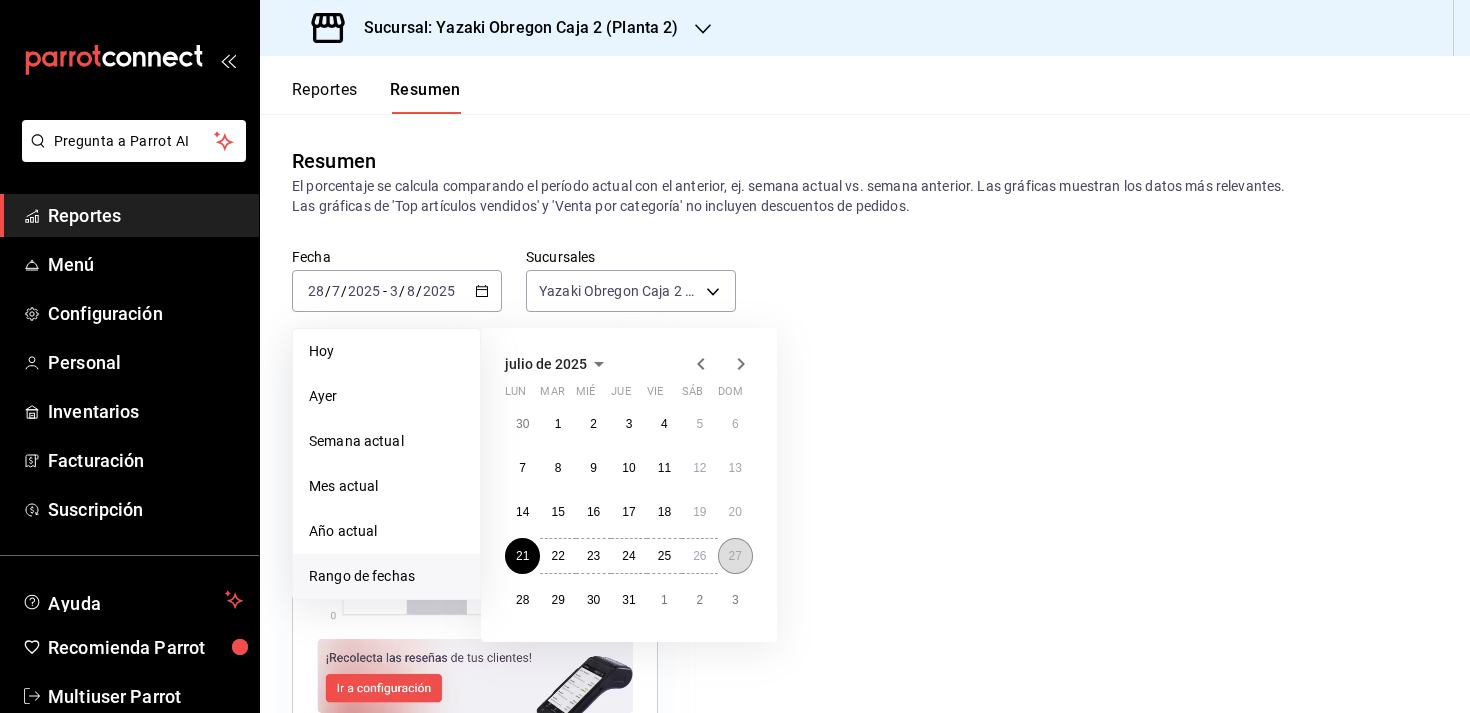 click on "27" at bounding box center [735, 556] 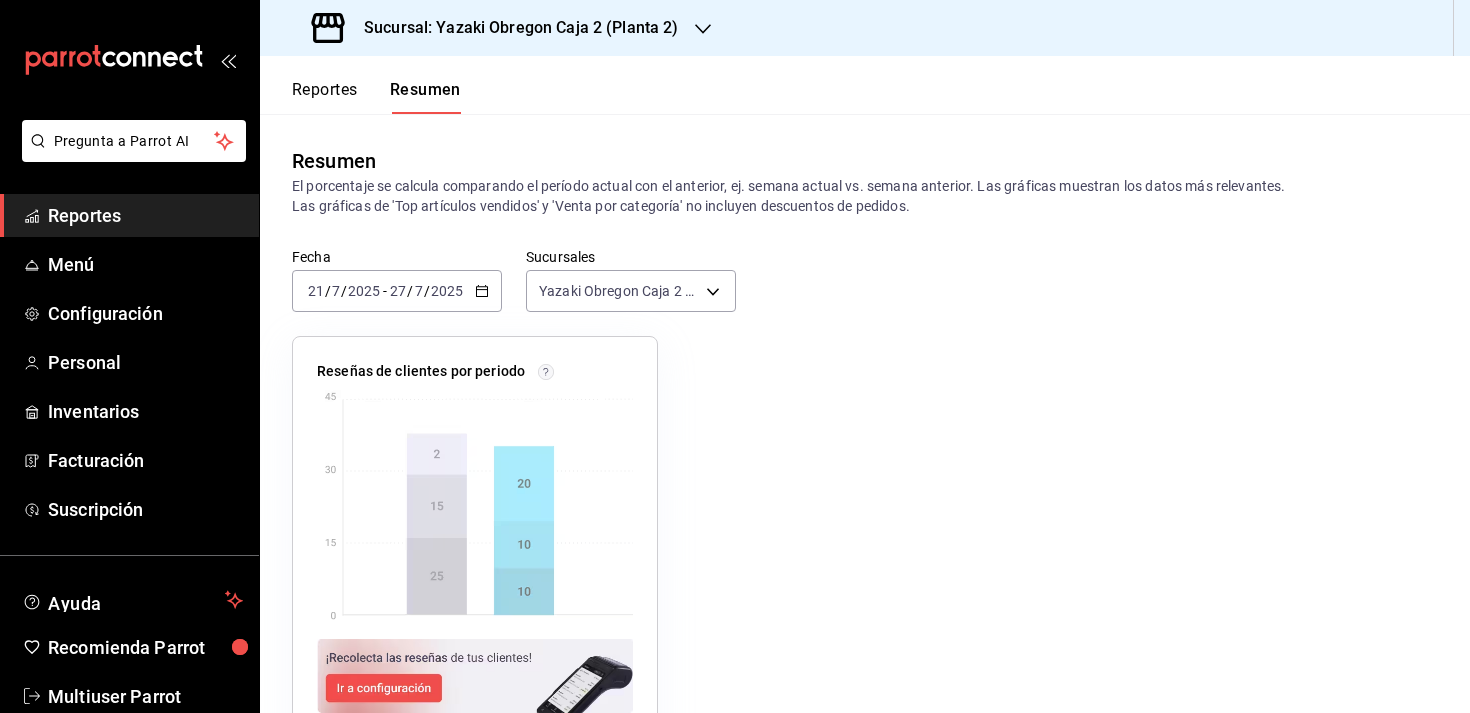 click on "Sucursal: Yazaki Obregon Caja 2 (Planta 2)" at bounding box center (513, 28) 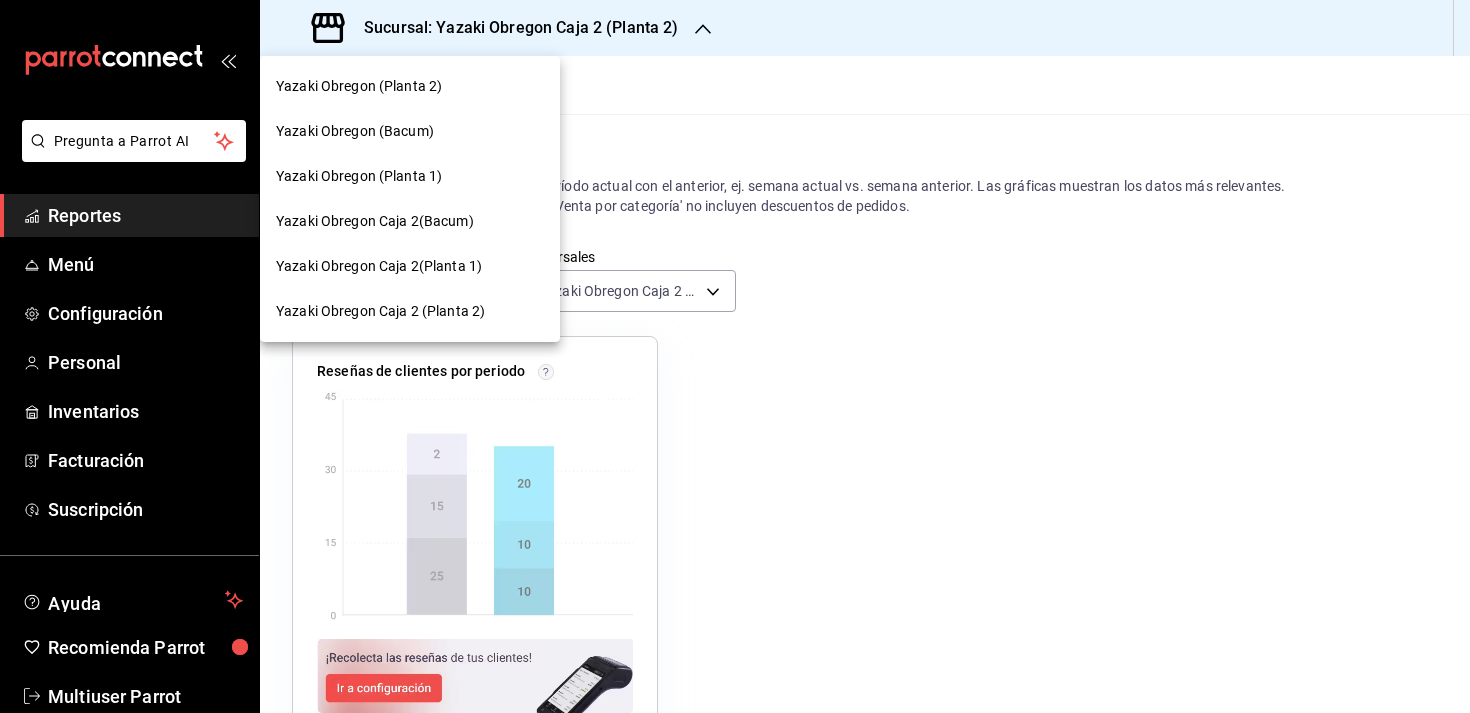 click on "Yazaki Obregon (Planta 2)" at bounding box center [410, 86] 